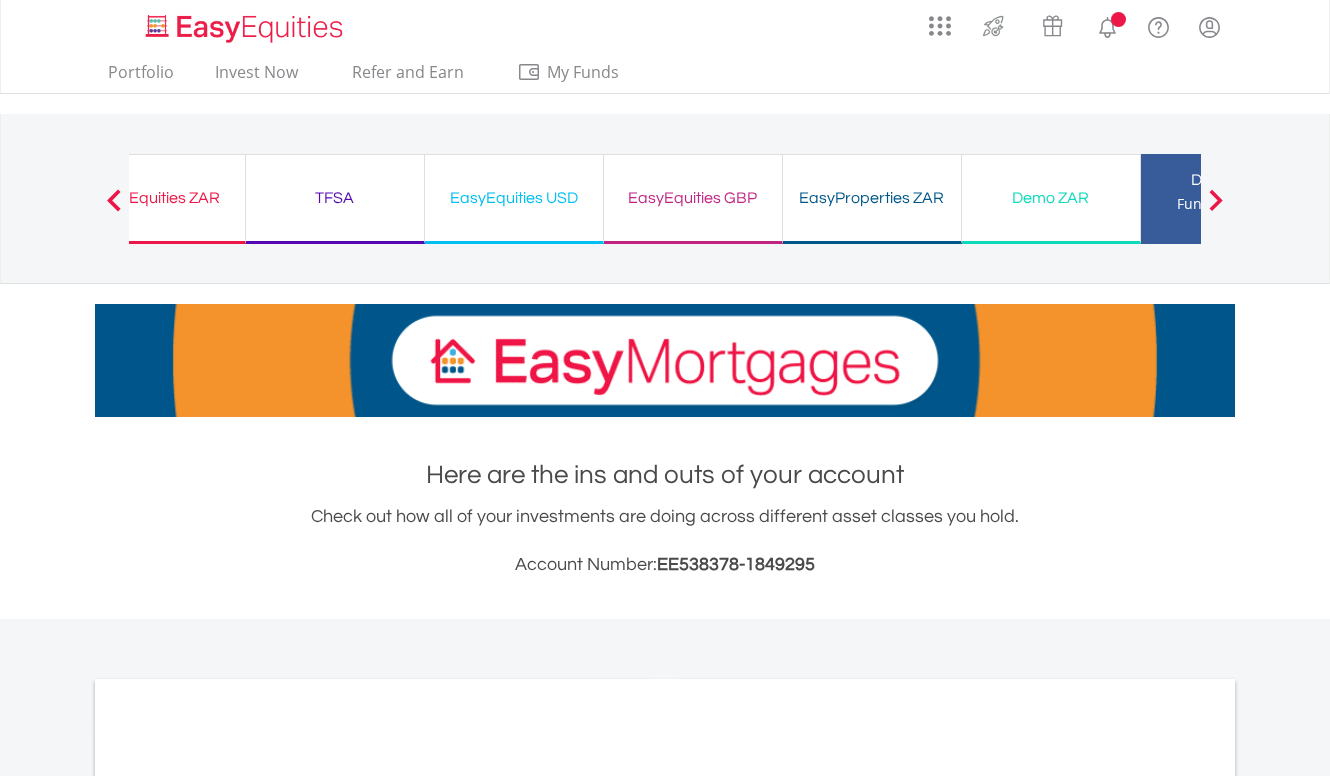 scroll, scrollTop: 0, scrollLeft: 0, axis: both 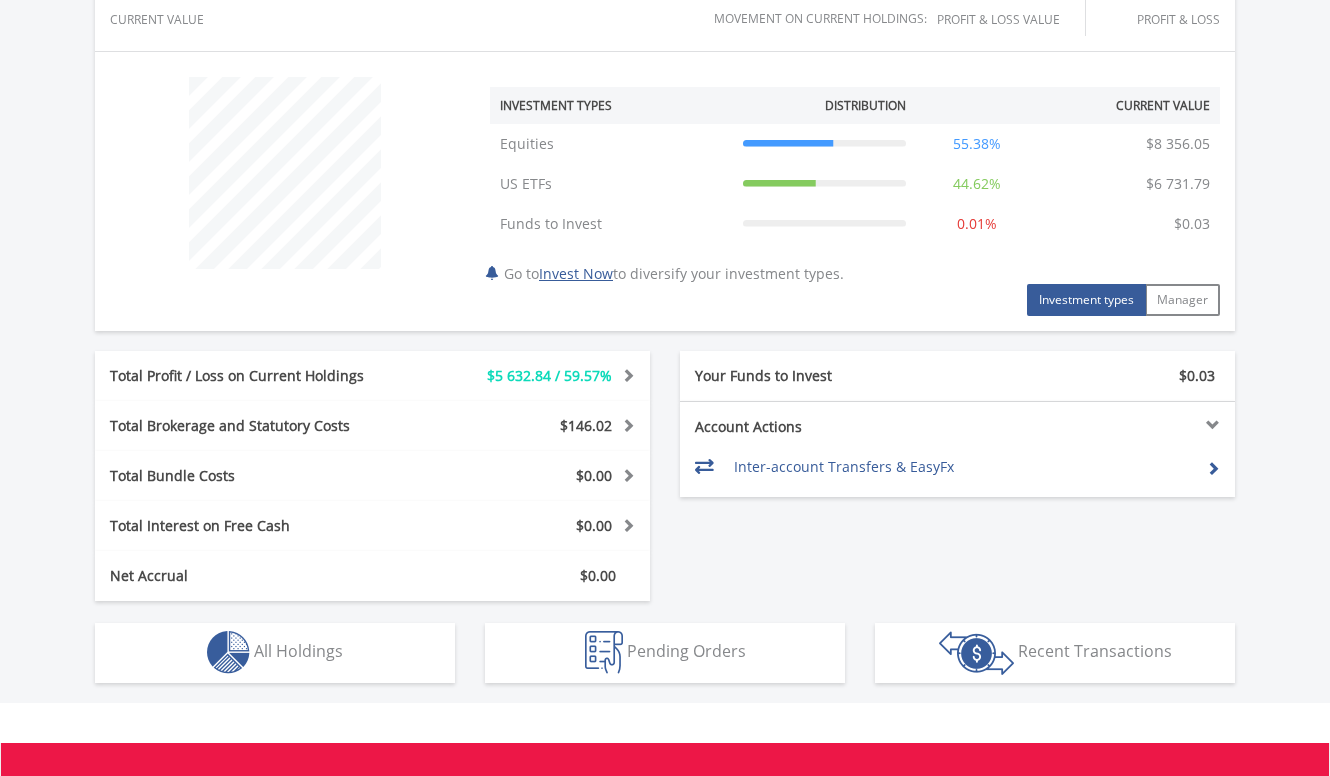 click on "$5 632.84 / 59.57%" at bounding box center [534, 376] 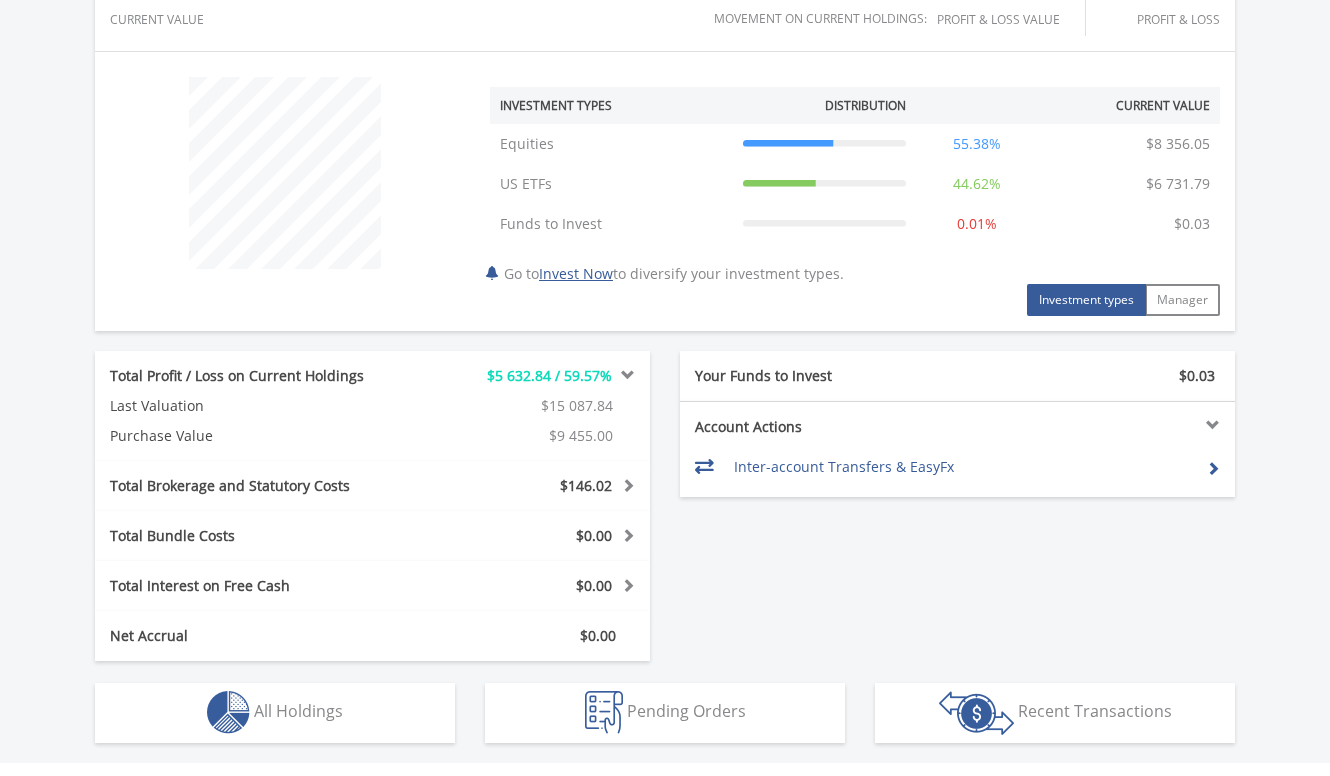 click on "$5 632.84 / 59.57%" at bounding box center [534, 376] 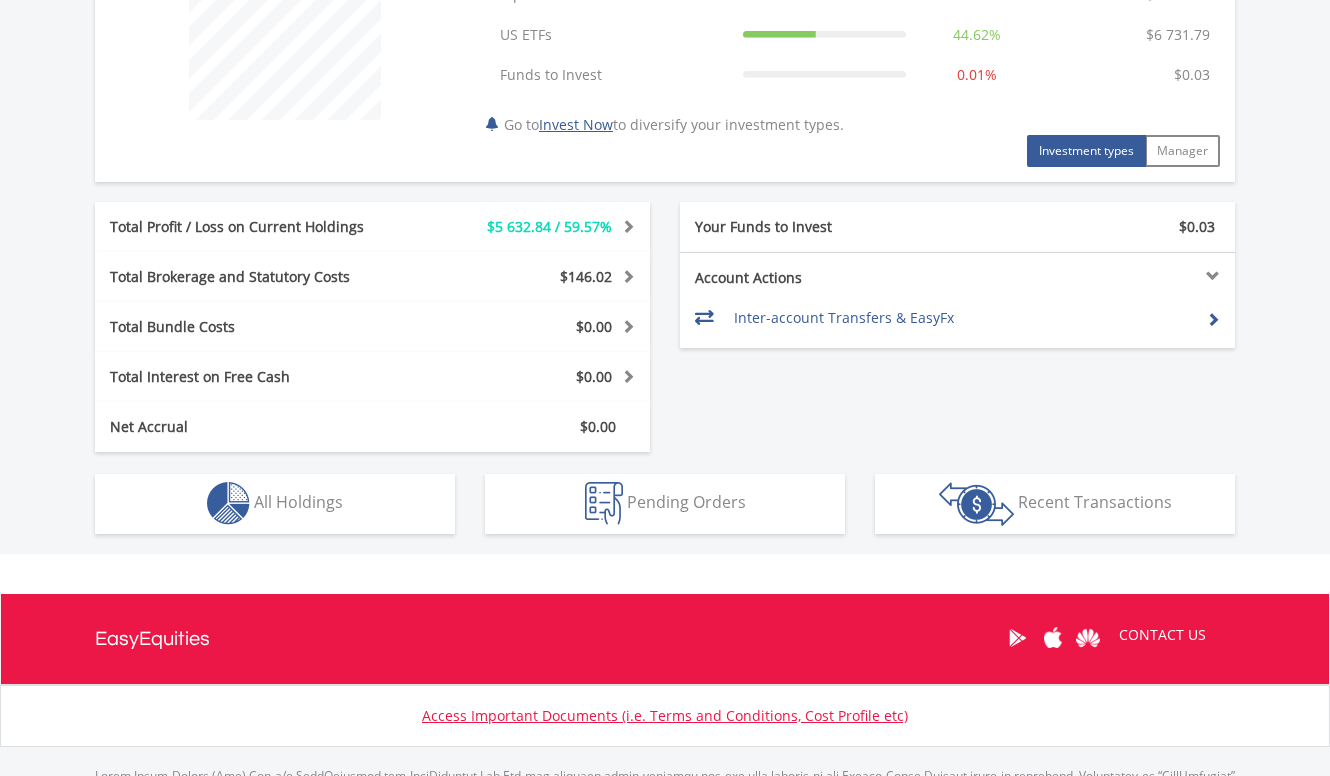 scroll, scrollTop: 956, scrollLeft: 0, axis: vertical 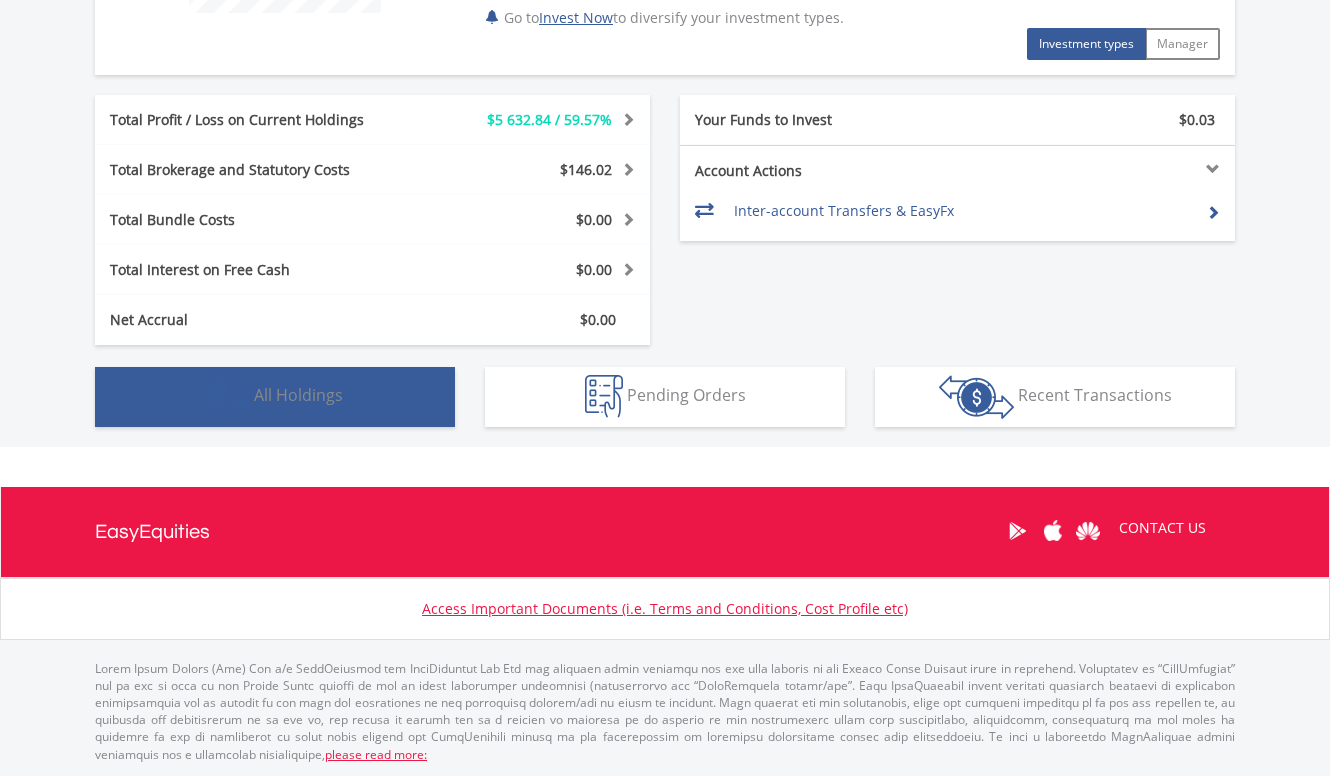 click on "Holdings
All Holdings" at bounding box center [275, 397] 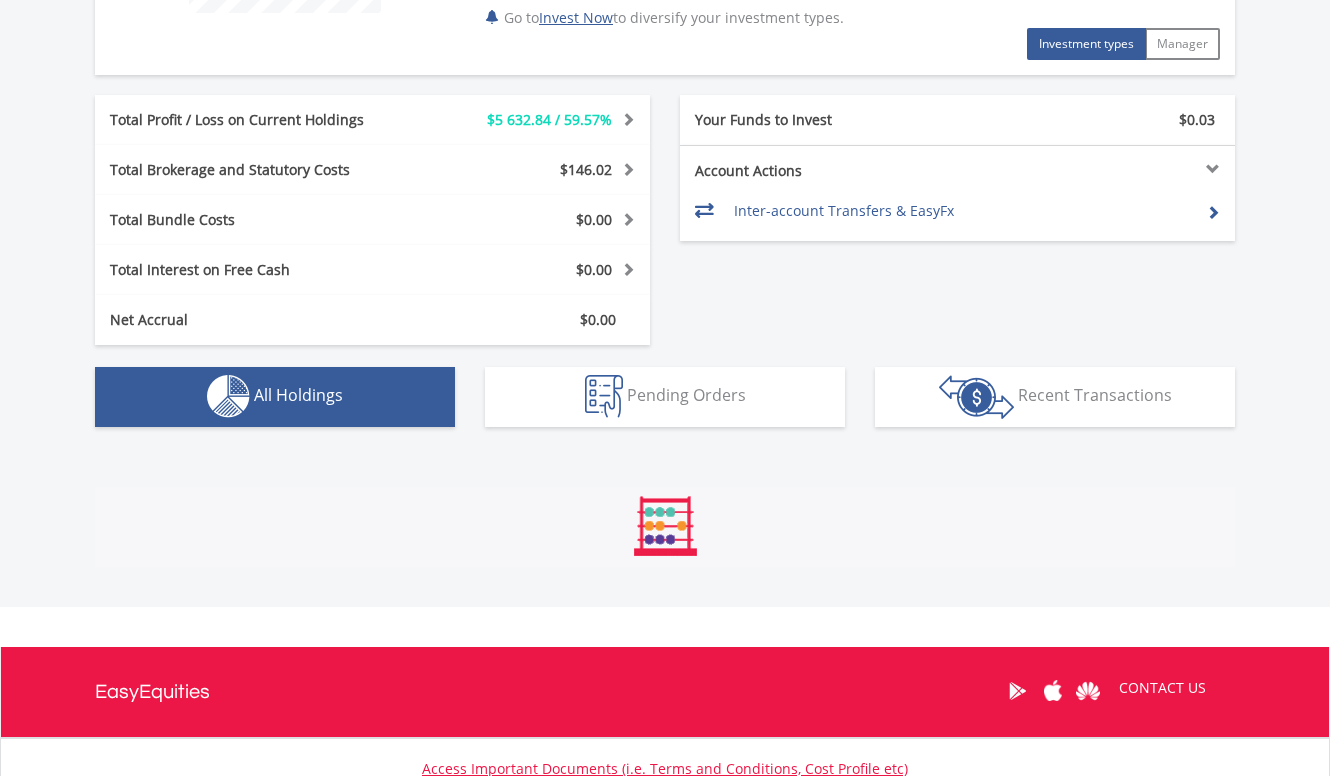 scroll, scrollTop: 1443, scrollLeft: 0, axis: vertical 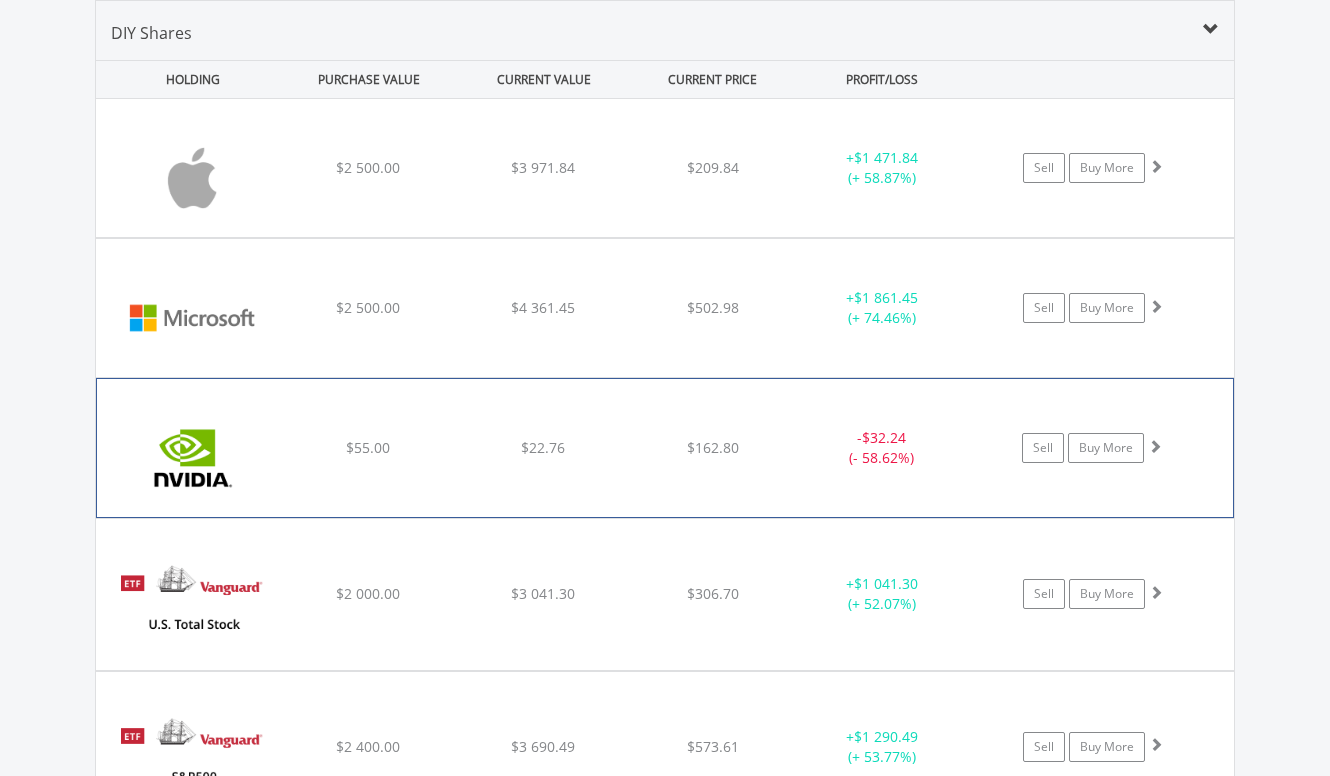 click on "﻿
Nvidia Corp
$55.00
$22.76
$162.80
-  $32.24 (- 58.62%)
Sell
Buy More" at bounding box center (665, 168) 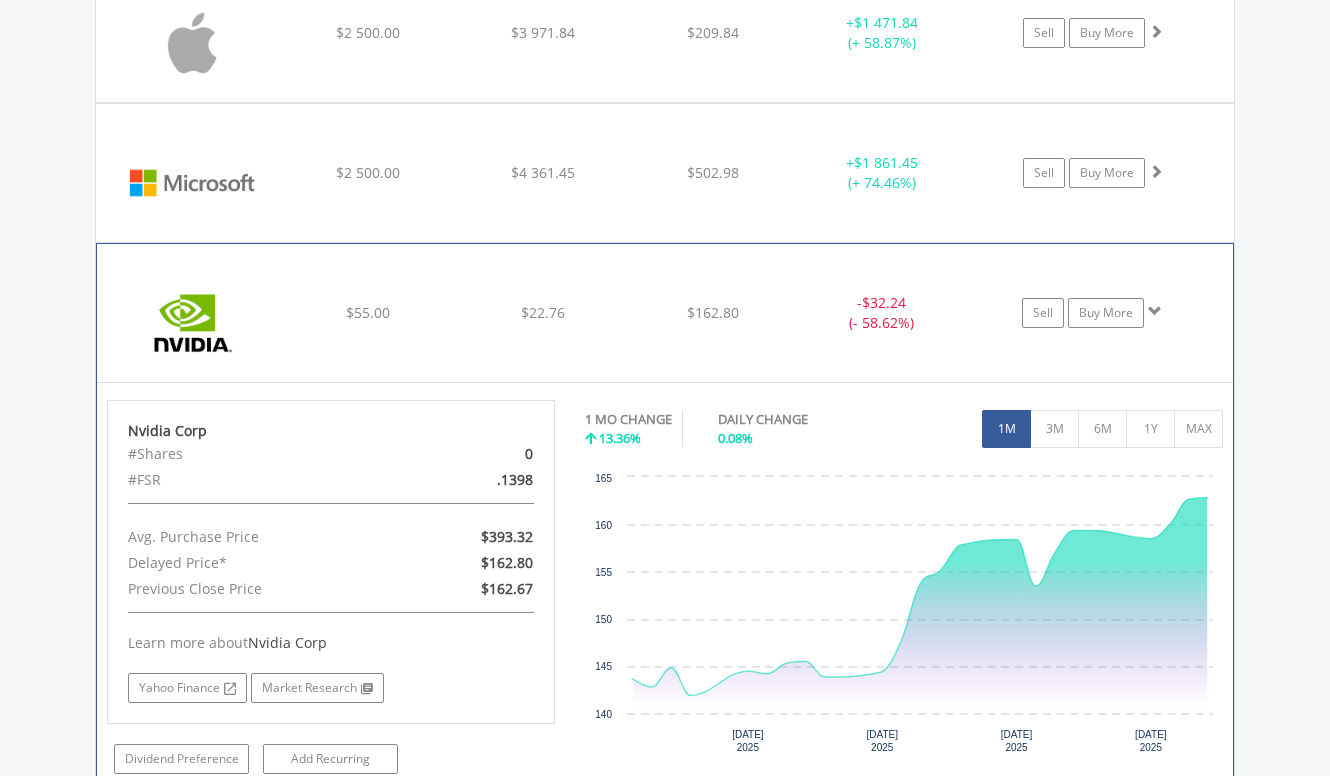 scroll, scrollTop: 1543, scrollLeft: 0, axis: vertical 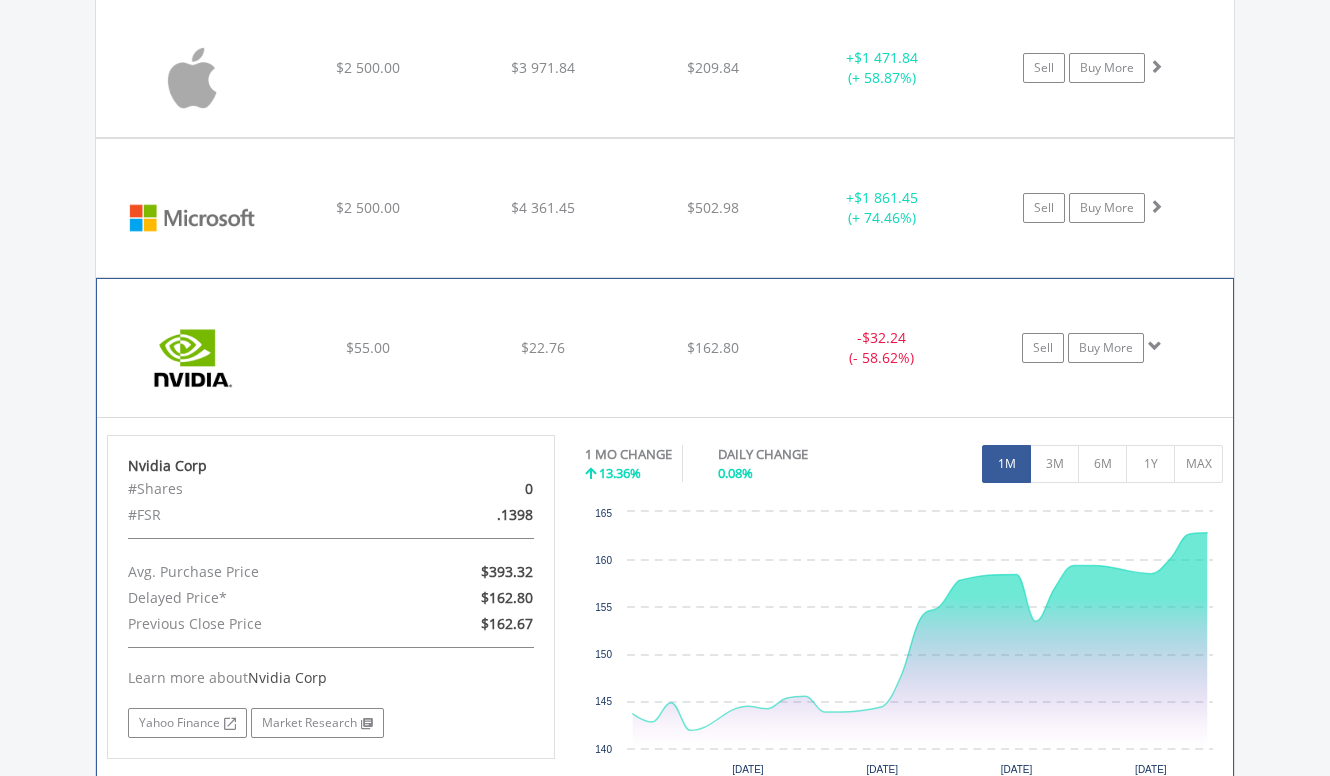 click at bounding box center (1155, 346) 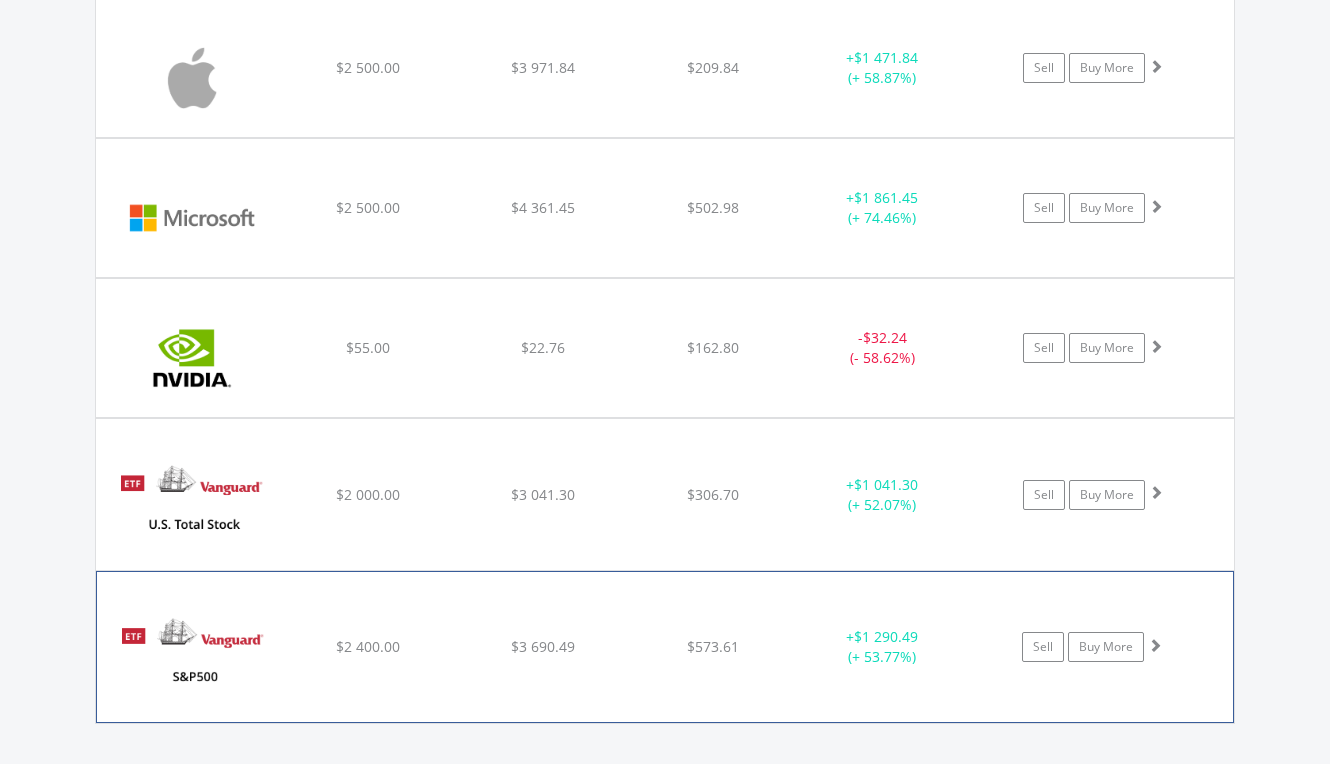 click on "﻿
Vanguard S&P 500 ETF
$2 400.00
$3 690.49
$573.61
+  $1 290.49 (+ 53.77%)
Sell
Buy More" at bounding box center [665, 68] 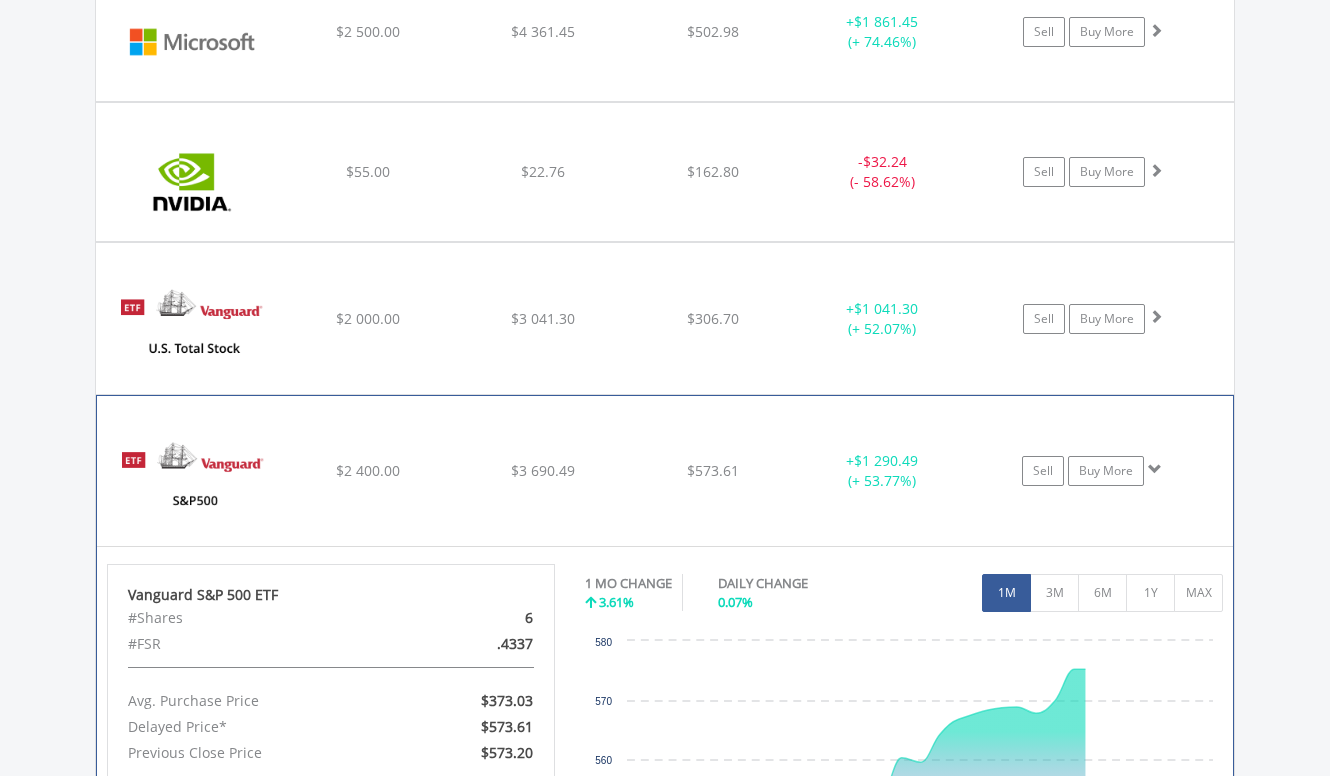 scroll, scrollTop: 1743, scrollLeft: 0, axis: vertical 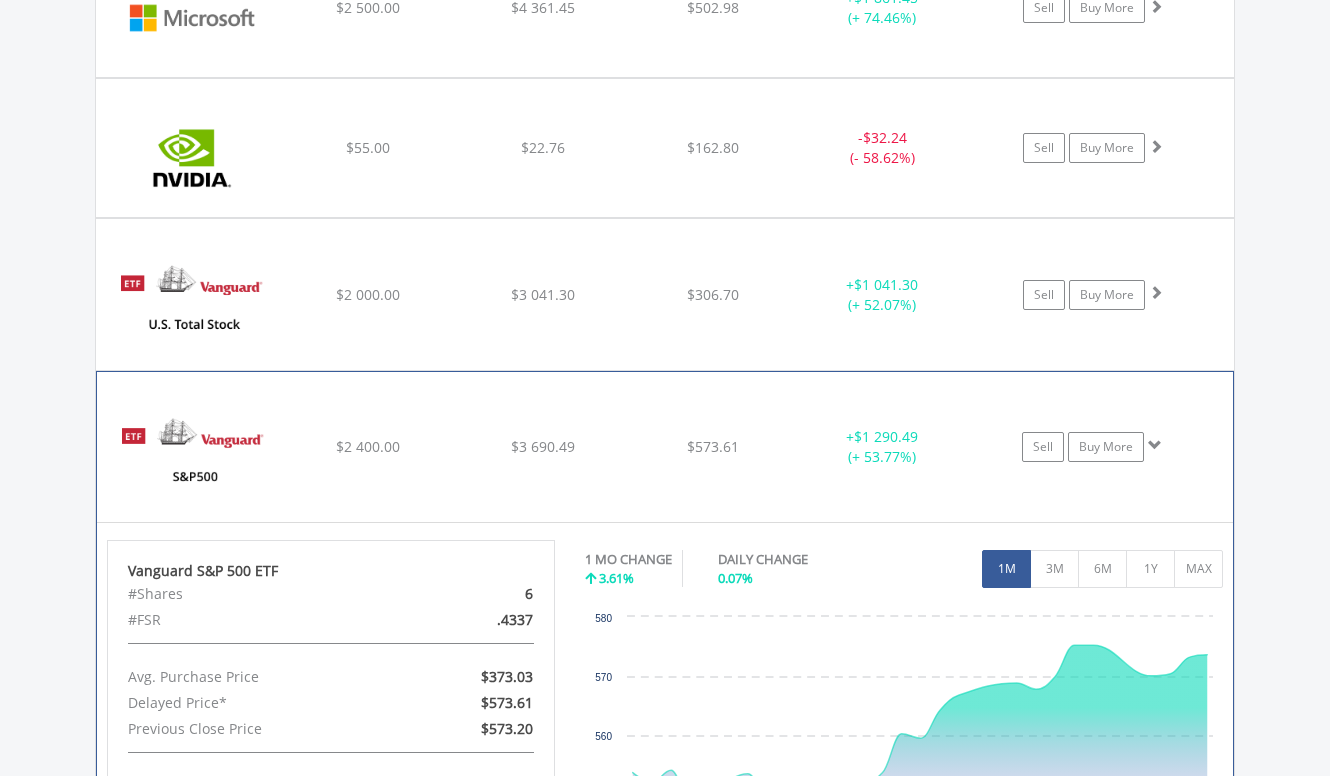click on "﻿
Vanguard S&P 500 ETF
$2 400.00
$3 690.49
$573.61
+  $1 290.49 (+ 53.77%)
Sell
Buy More" at bounding box center (665, -132) 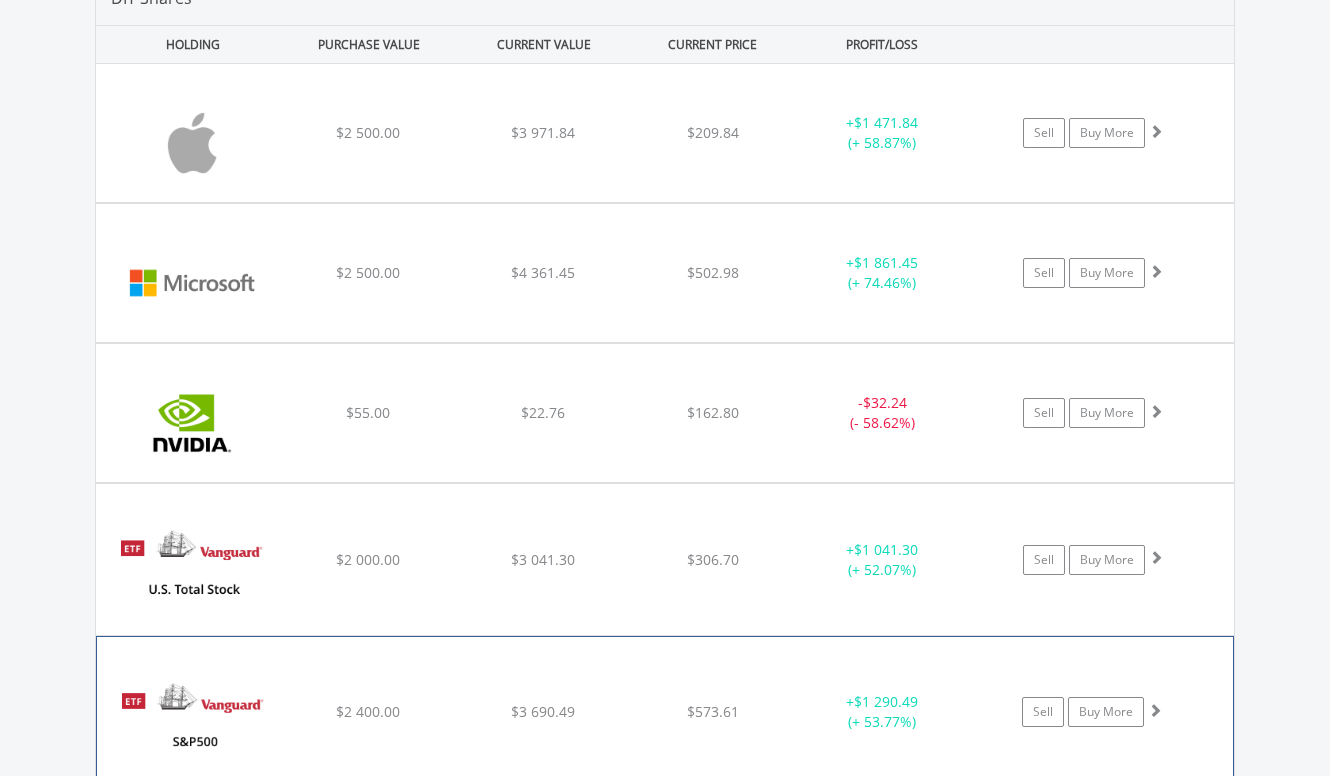 scroll, scrollTop: 1443, scrollLeft: 0, axis: vertical 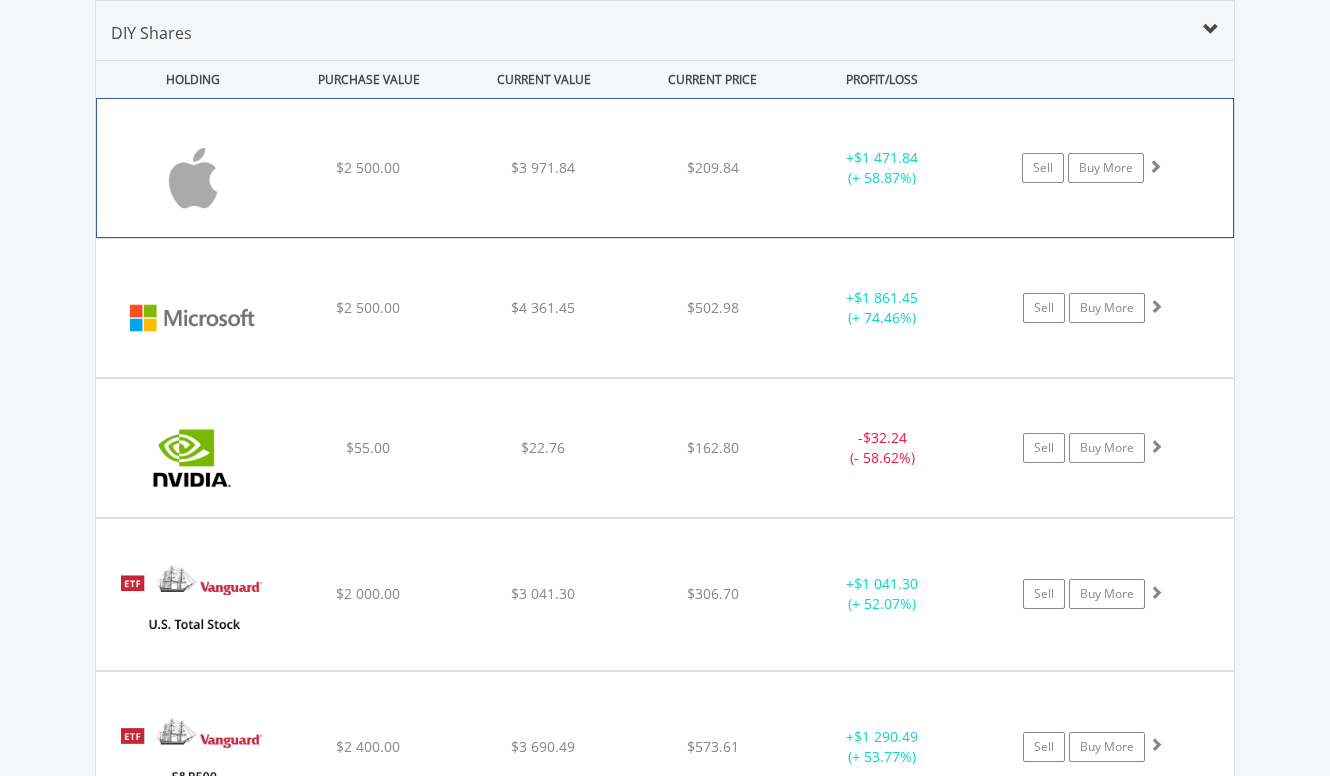 click on "﻿
Apple Inc
$2 500.00
$3 971.84
$209.84
+  $1 471.84 (+ 58.87%)
Sell
Buy More" at bounding box center (665, 168) 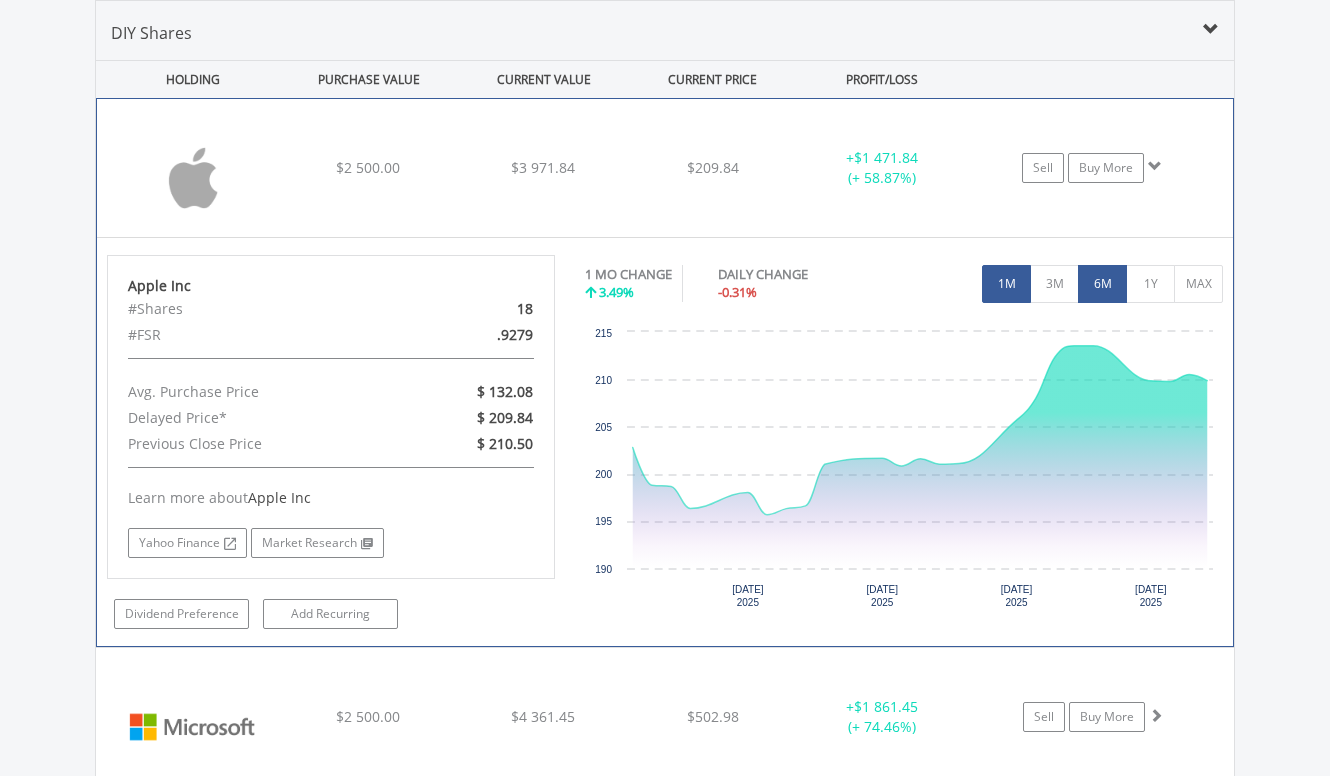 click on "6M" at bounding box center (1102, 284) 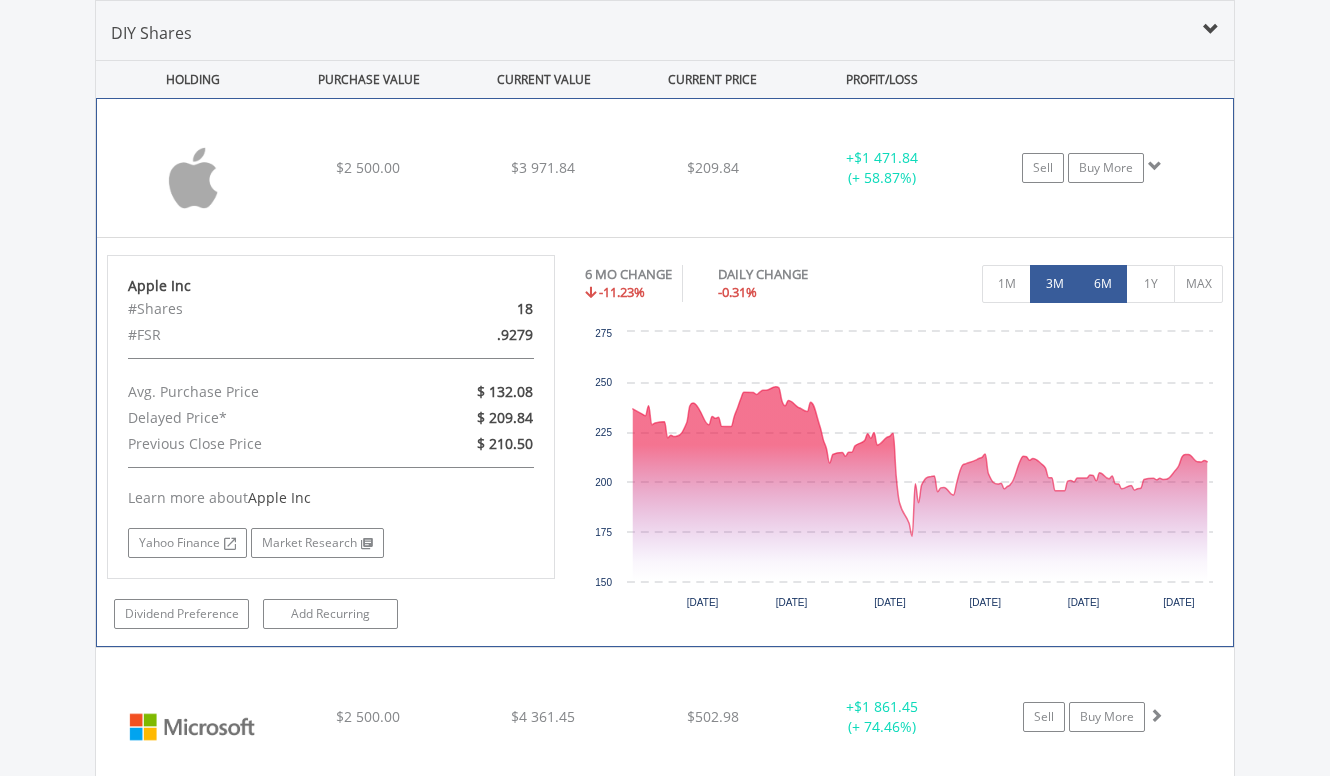 click on "3M" at bounding box center [1054, 284] 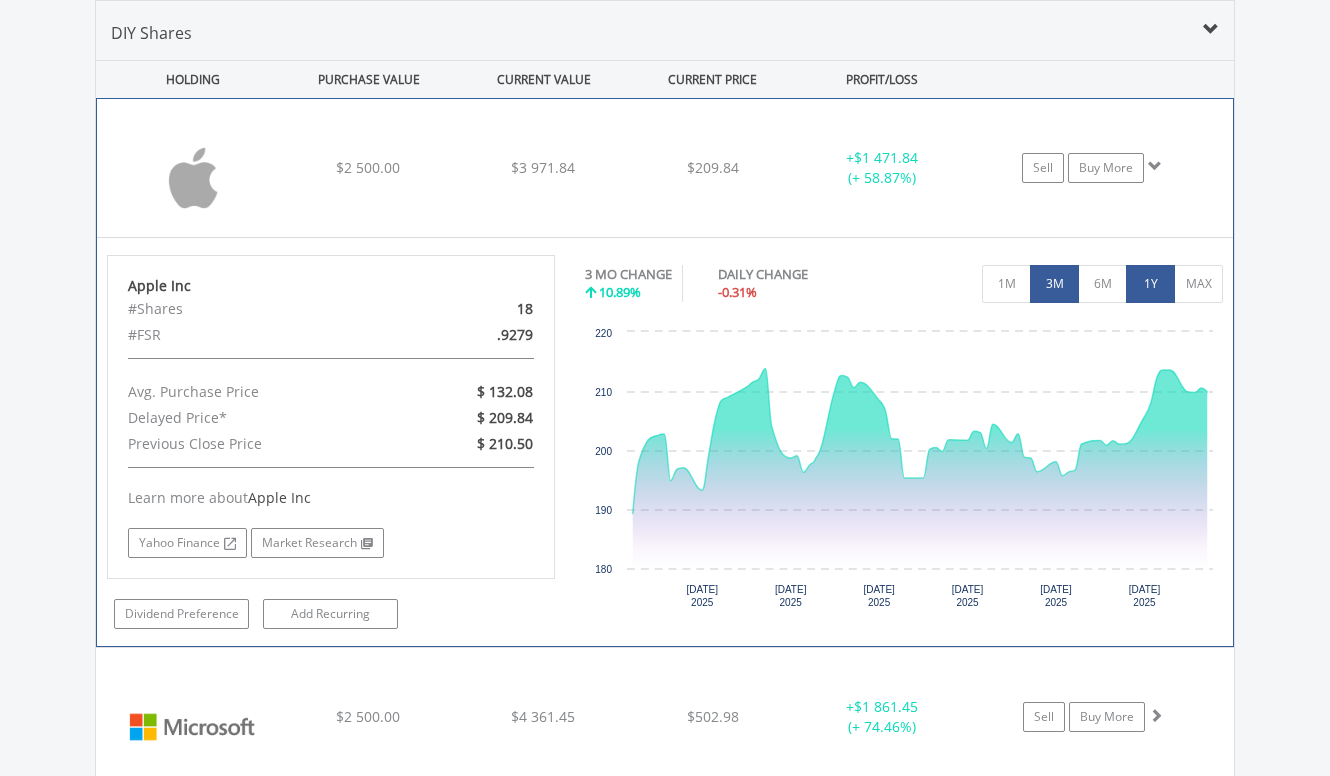 click on "1Y" at bounding box center (1150, 284) 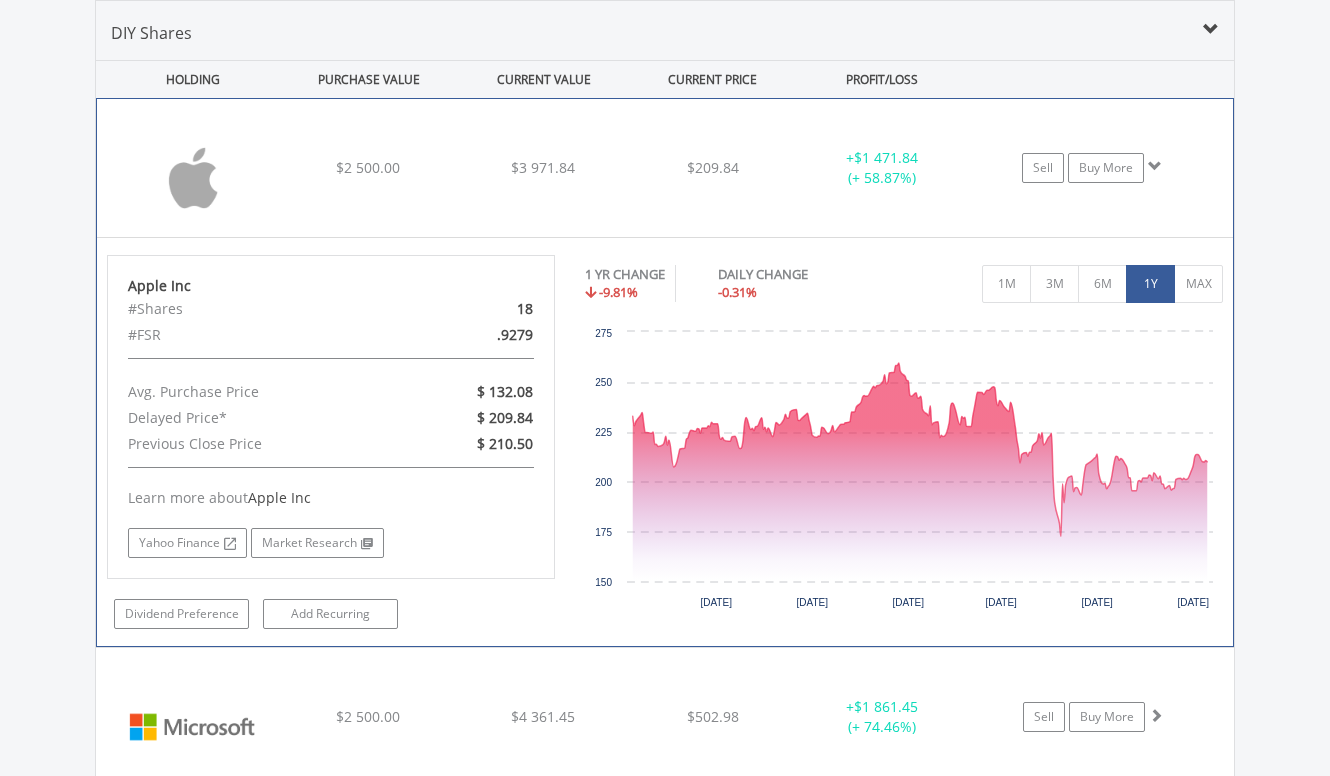 click on "﻿
Apple Inc
$2 500.00
$3 971.84
$209.84
+  $1 471.84 (+ 58.87%)
Sell
Buy More" at bounding box center [665, 168] 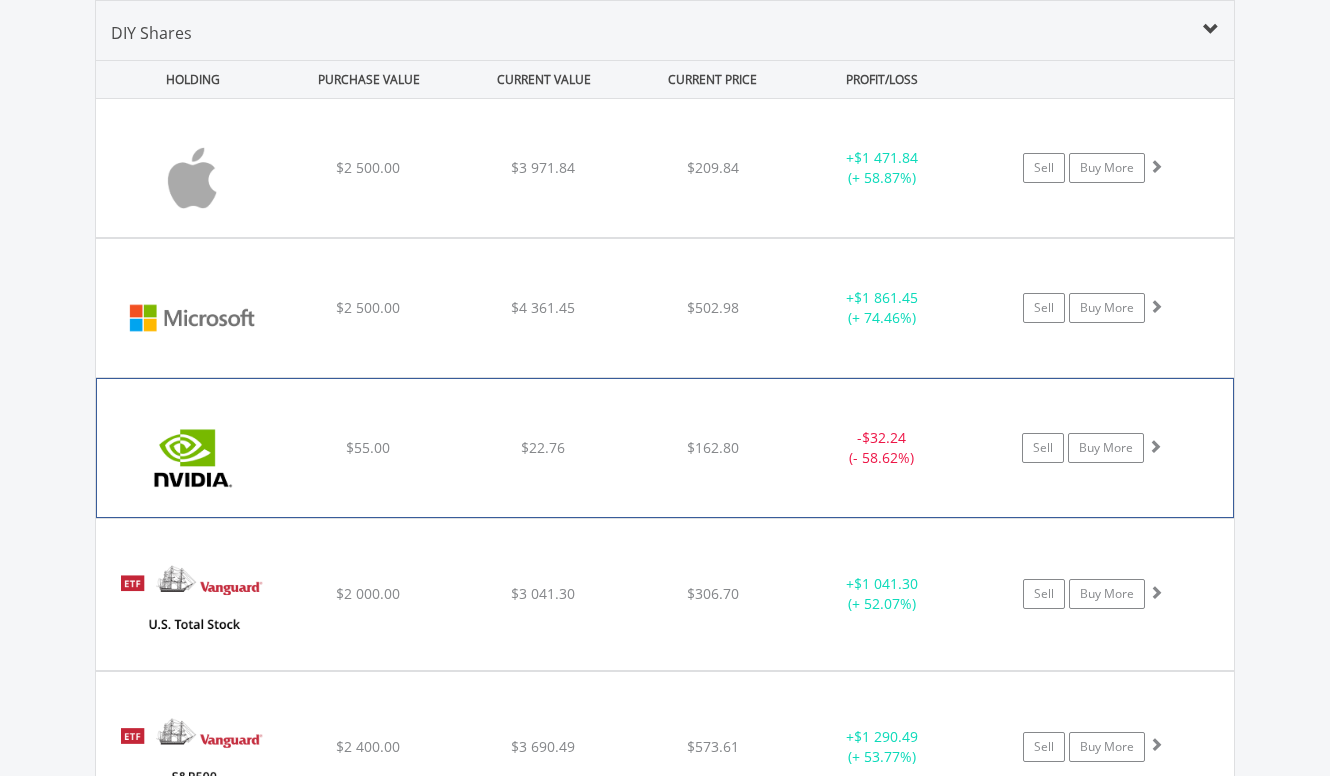 click on "﻿
Nvidia Corp
$55.00
$22.76
$162.80
-  $32.24 (- 58.62%)
Sell
Buy More" at bounding box center [665, 168] 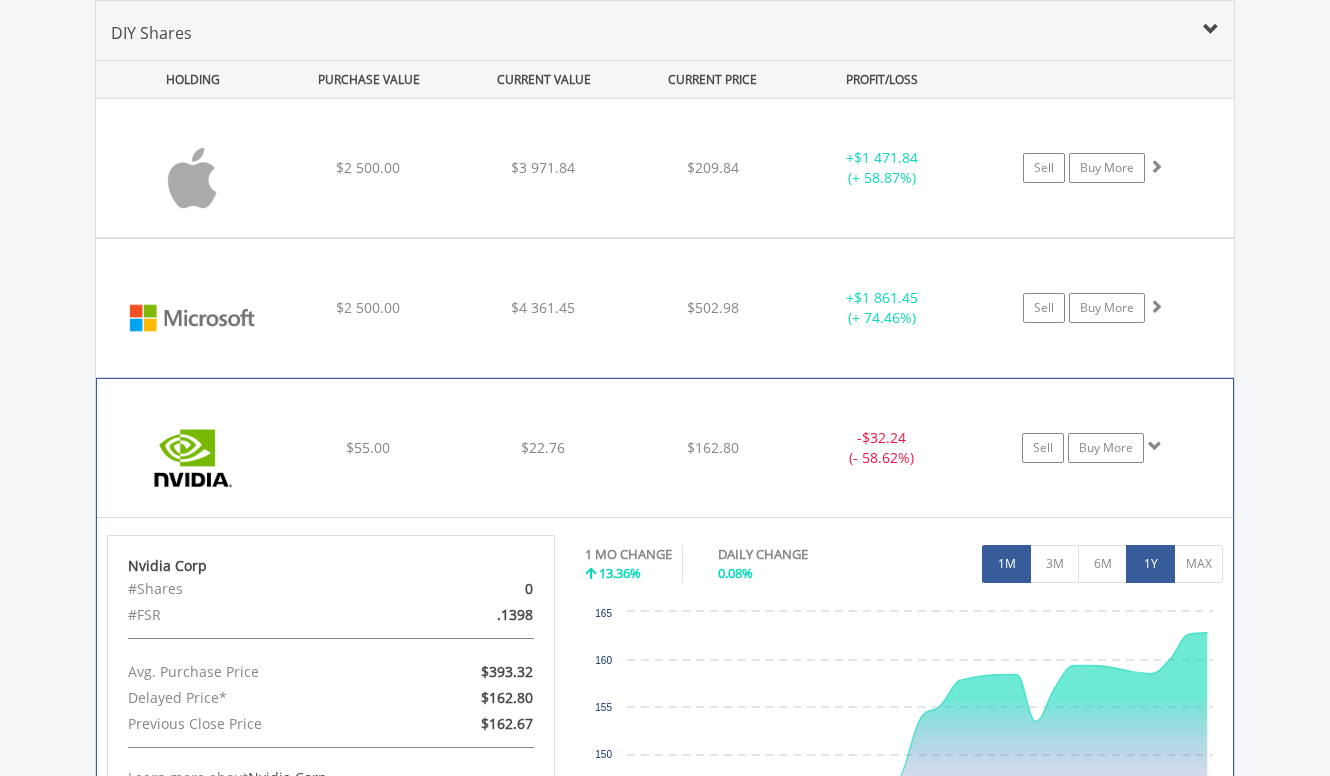 click on "1Y" at bounding box center [1150, 564] 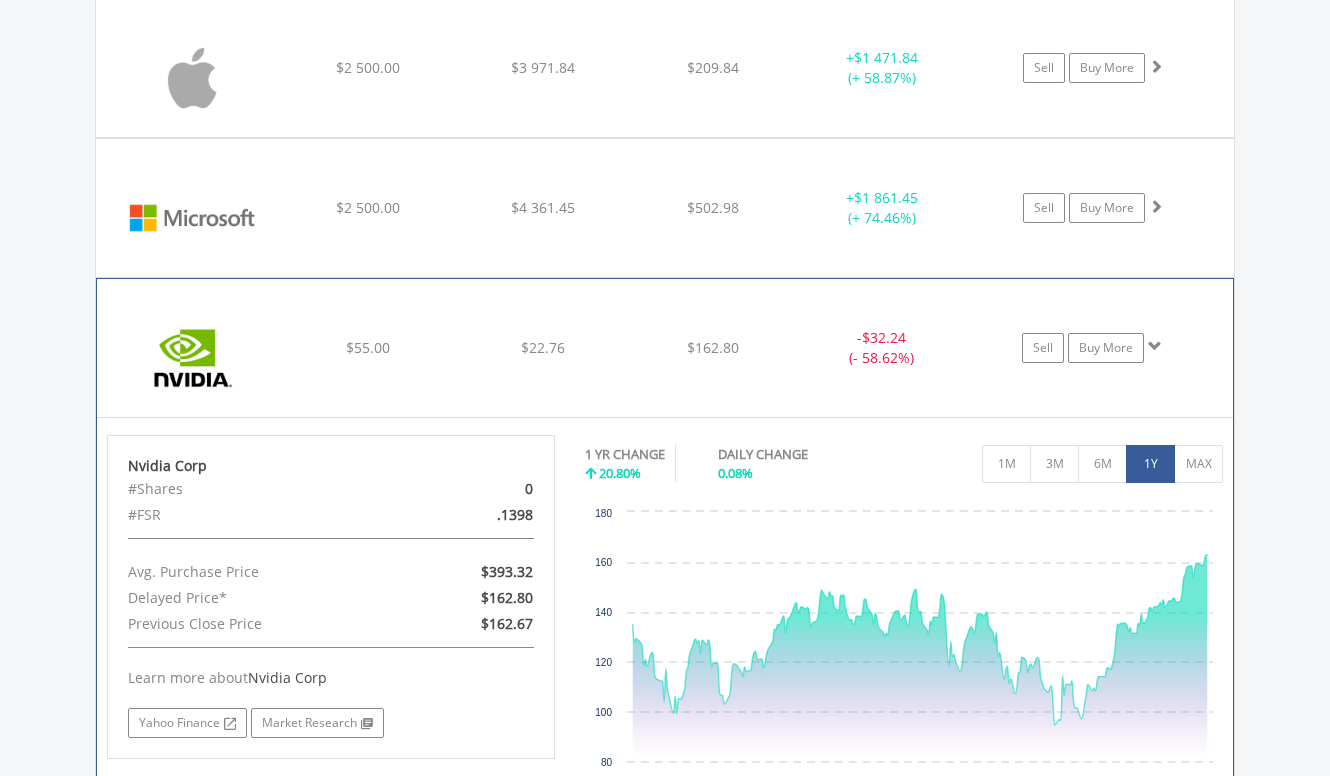 scroll, scrollTop: 1643, scrollLeft: 0, axis: vertical 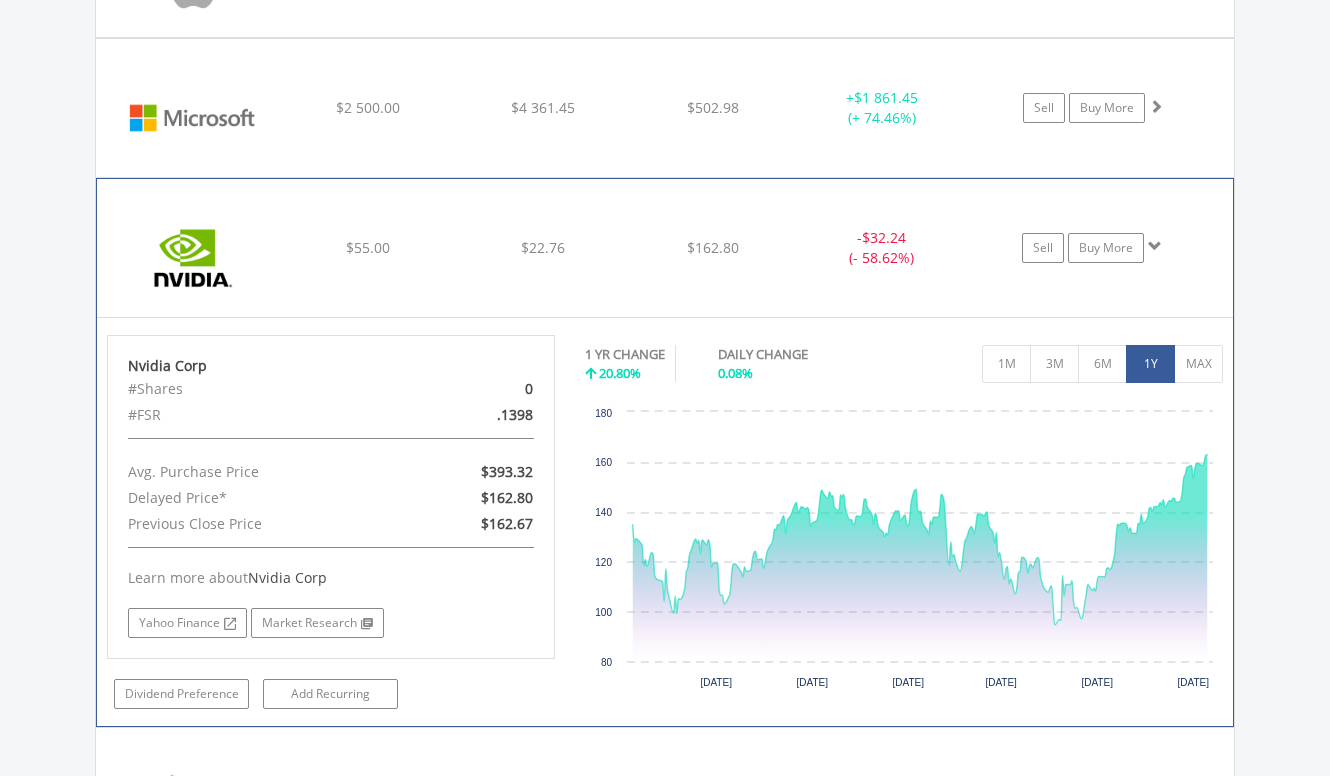 click on "﻿
Nvidia Corp
$55.00
$22.76
$162.80
-  $32.24 (- 58.62%)
Sell
Buy More" at bounding box center (665, -32) 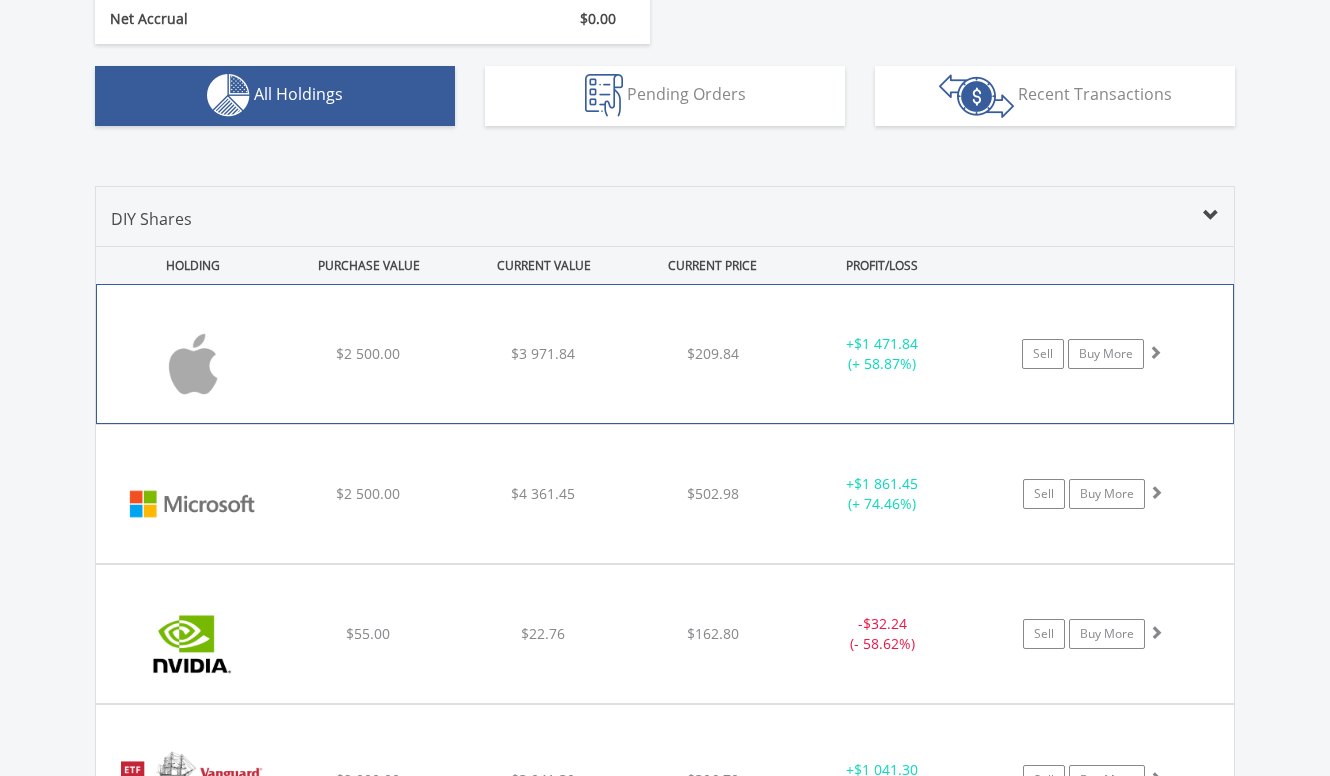 scroll, scrollTop: 1243, scrollLeft: 0, axis: vertical 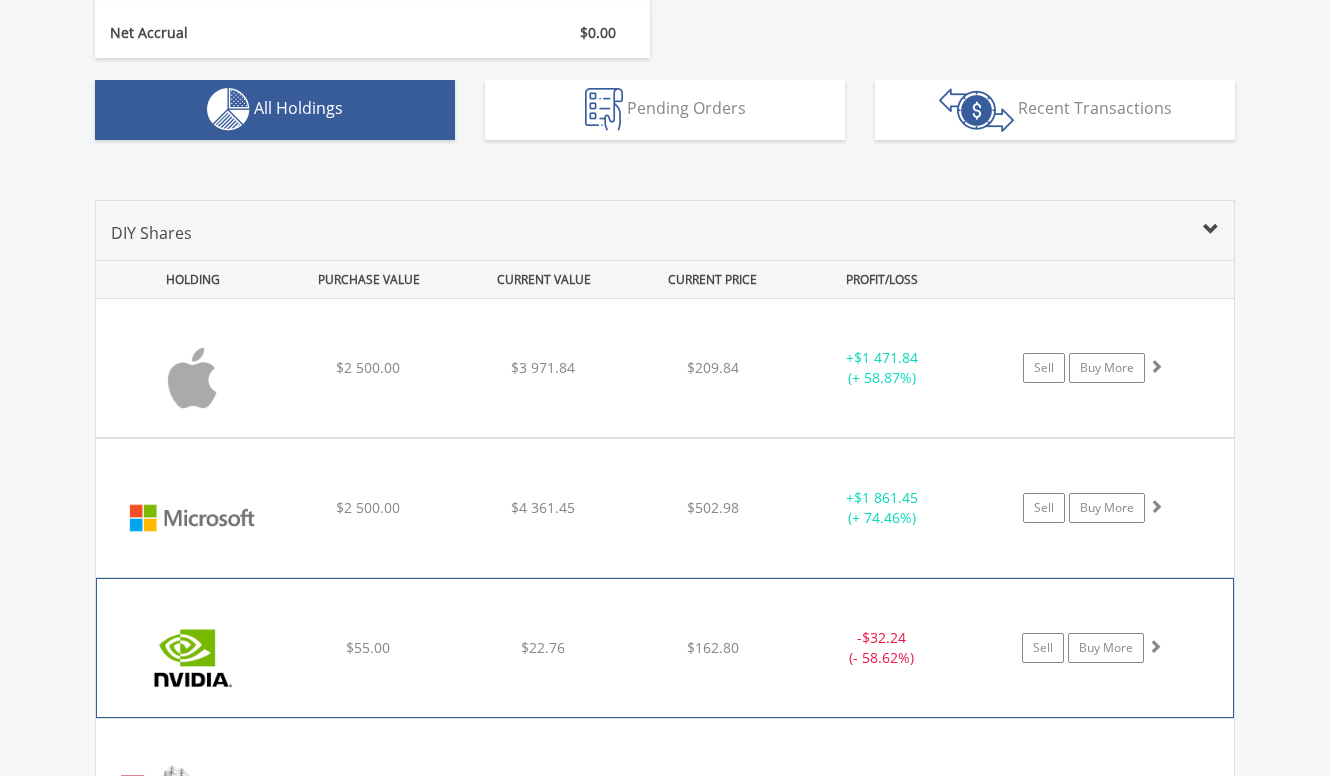 click on "﻿
Nvidia Corp
$55.00
$22.76
$162.80
-  $32.24 (- 58.62%)
Sell
Buy More" at bounding box center [665, 368] 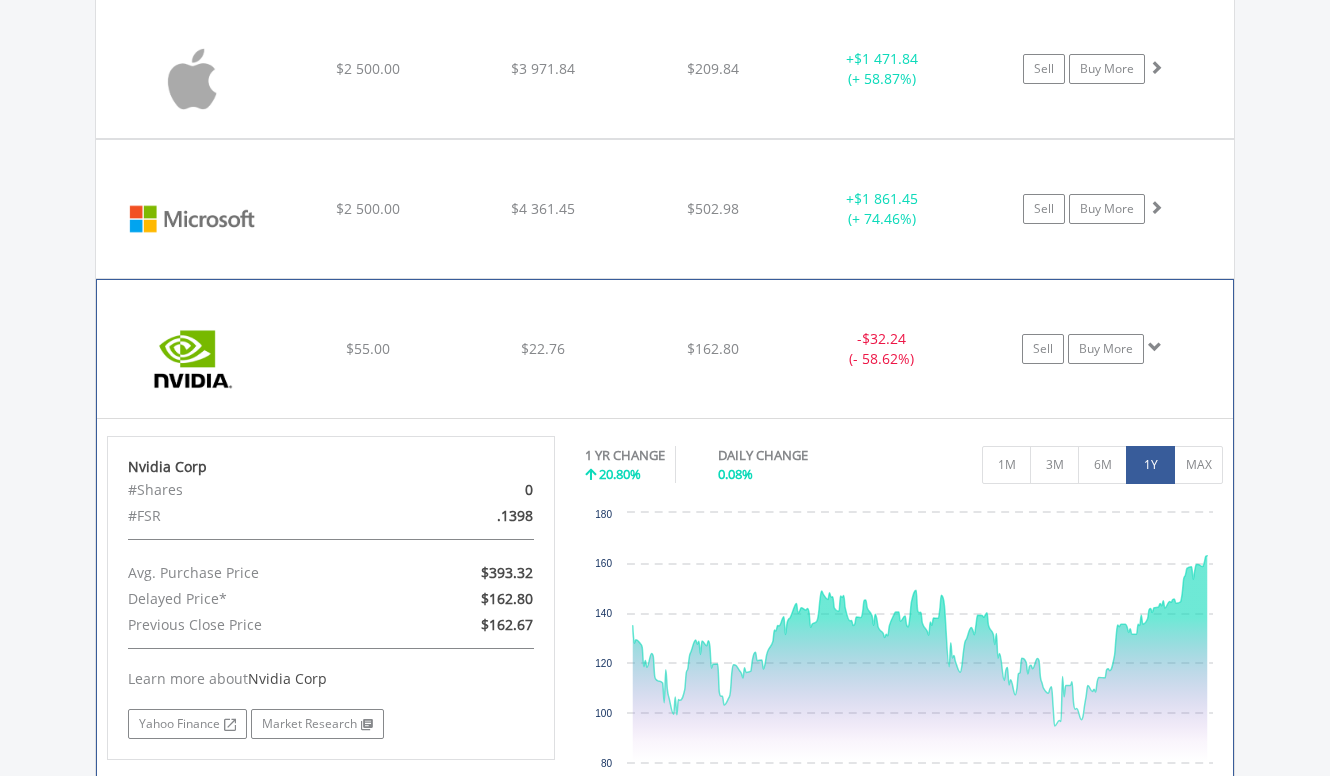 scroll, scrollTop: 1543, scrollLeft: 0, axis: vertical 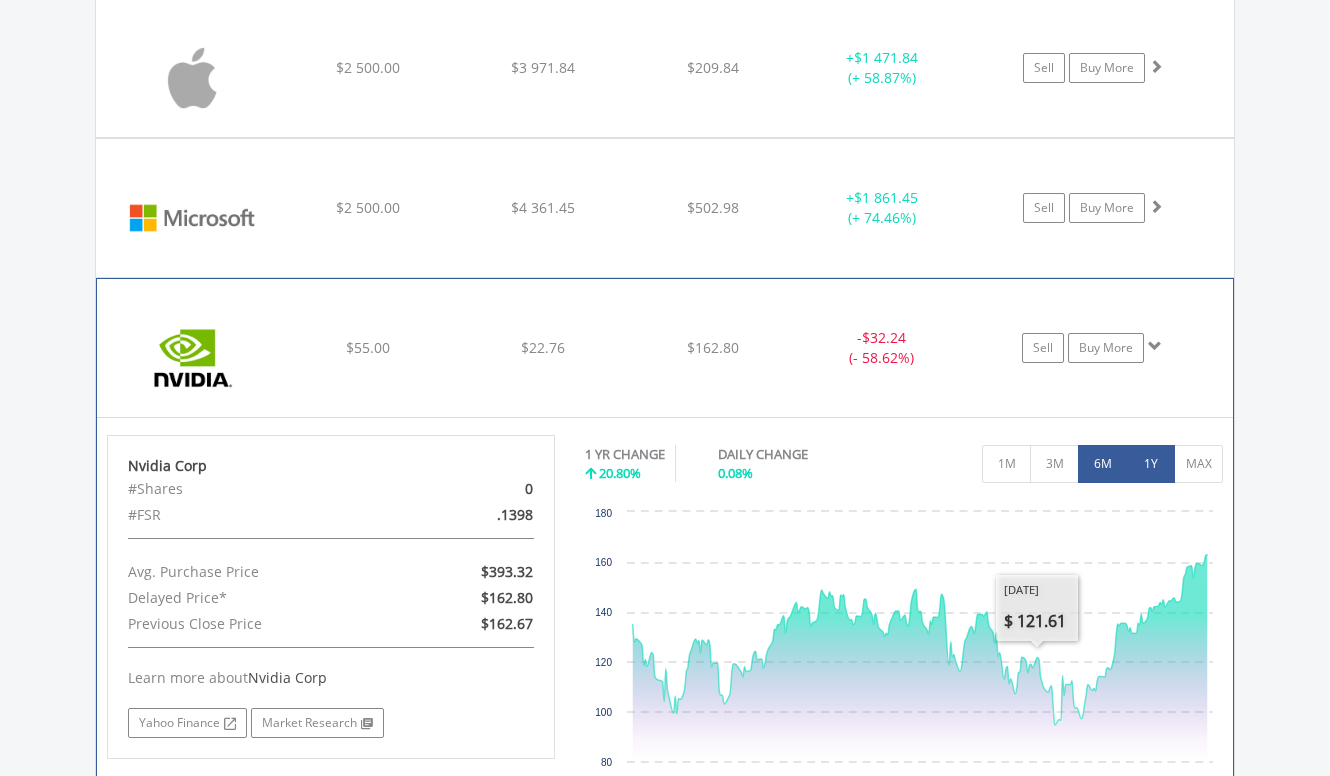 click on "6M" at bounding box center (1102, 464) 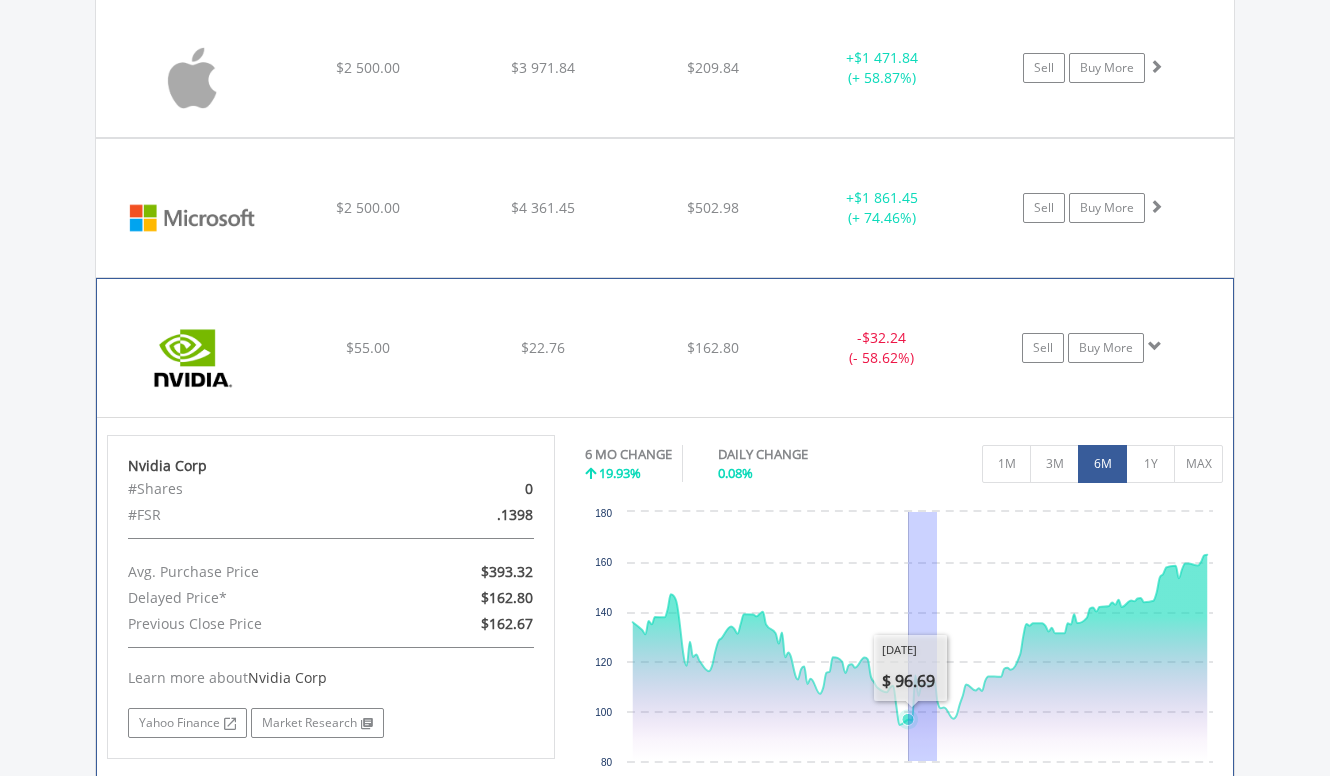 drag, startPoint x: 935, startPoint y: 603, endPoint x: 907, endPoint y: 531, distance: 77.25283 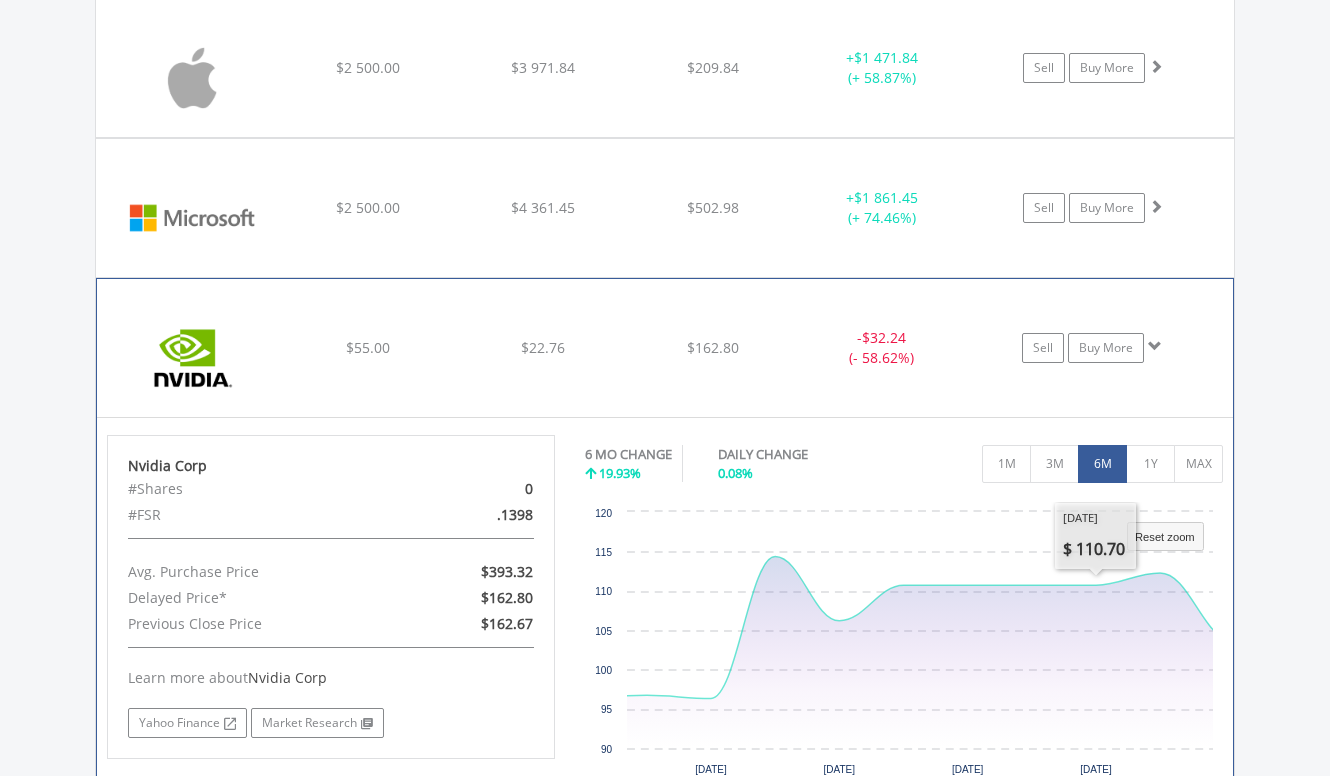 click on "6M" at bounding box center (1102, 464) 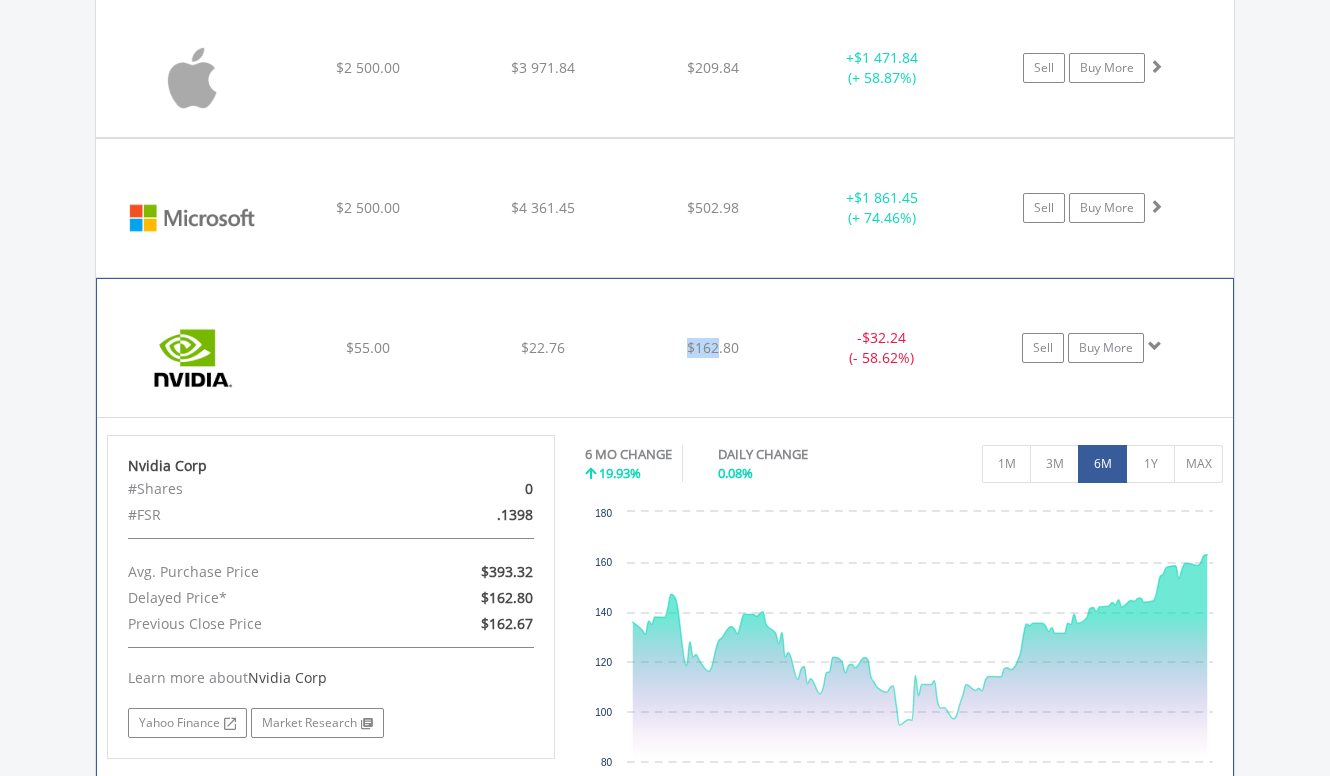 drag, startPoint x: 715, startPoint y: 381, endPoint x: 653, endPoint y: 305, distance: 98.0816 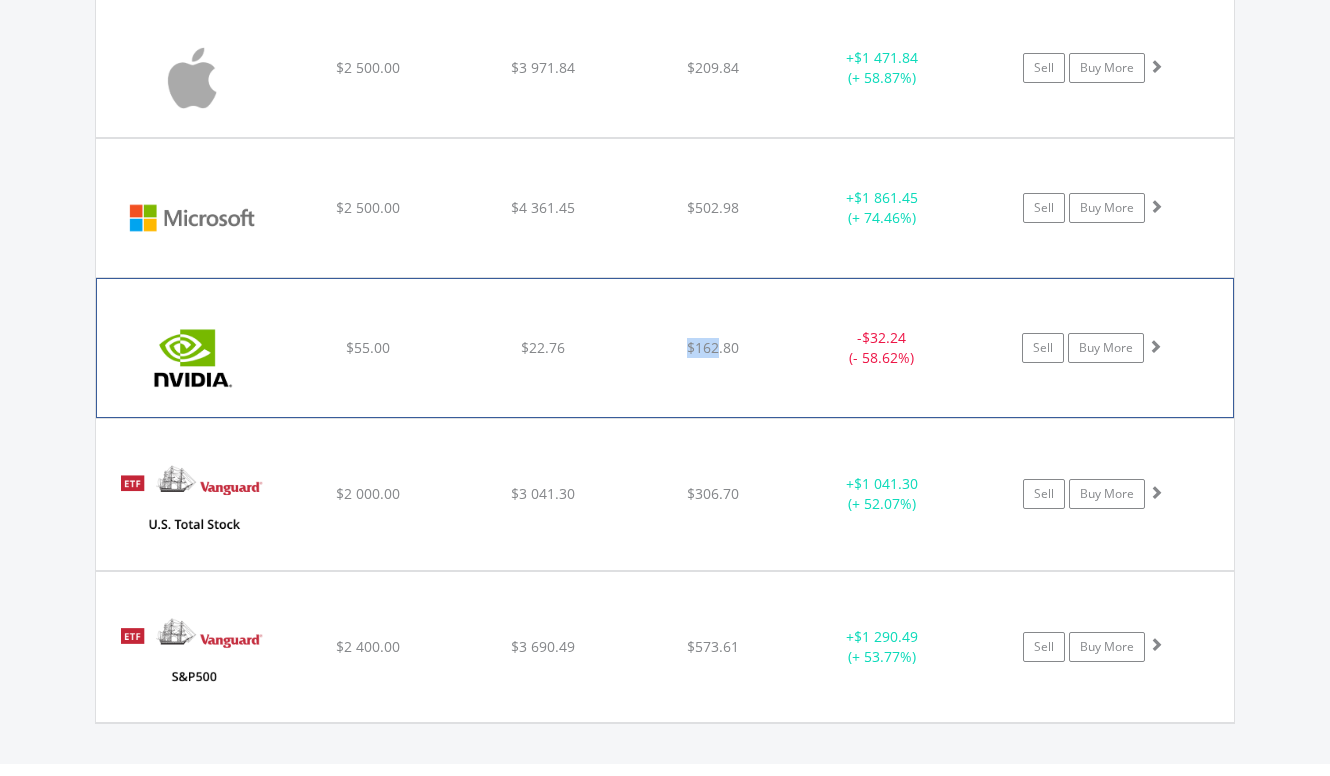 drag, startPoint x: 653, startPoint y: 305, endPoint x: 639, endPoint y: 349, distance: 46.173584 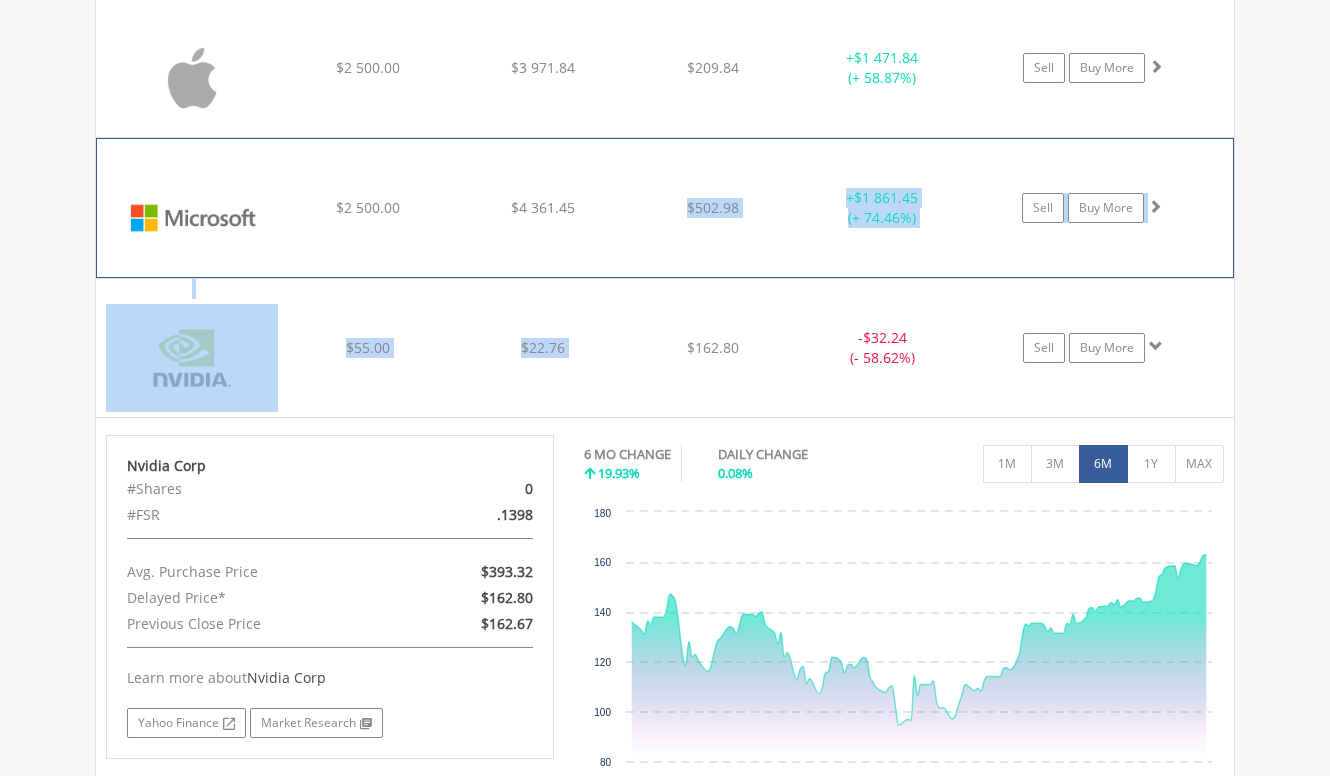 drag, startPoint x: 642, startPoint y: 352, endPoint x: 644, endPoint y: 243, distance: 109.01835 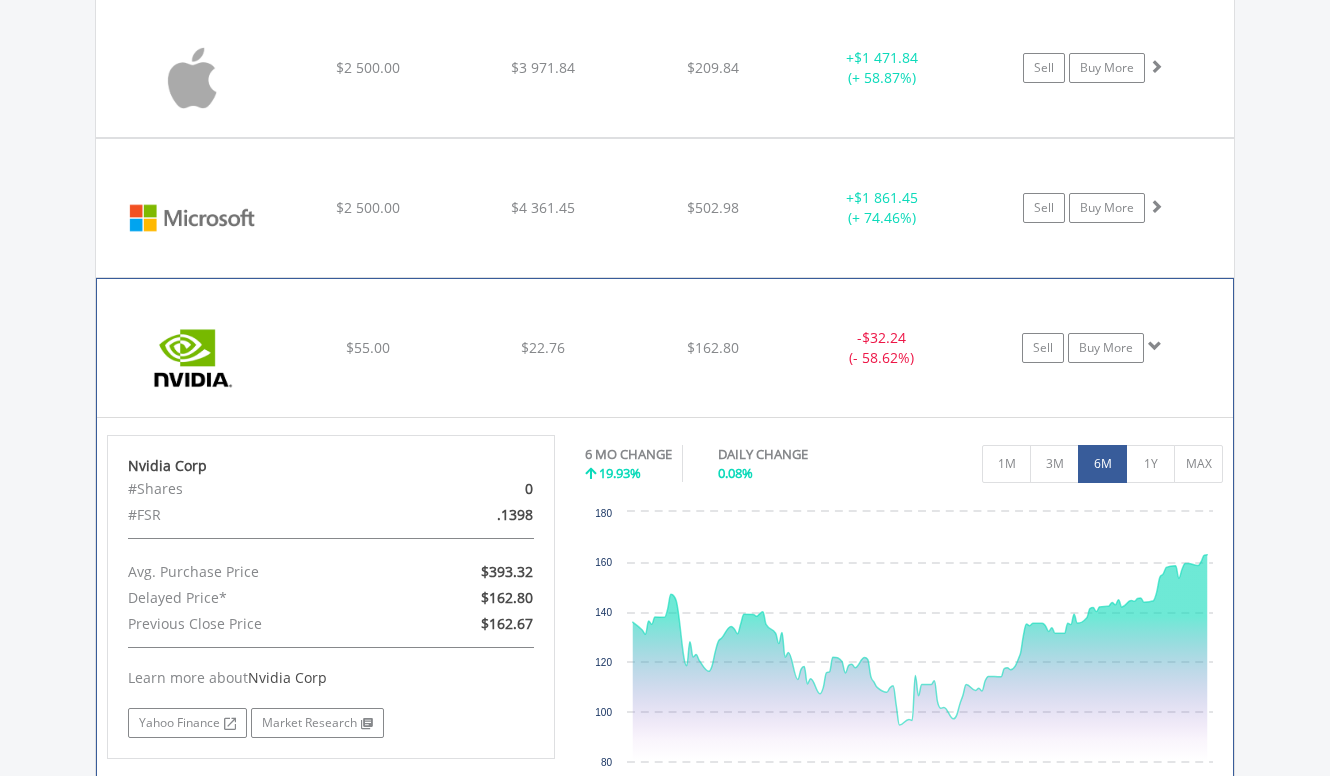 click on "Nvidia Corp" at bounding box center [331, 466] 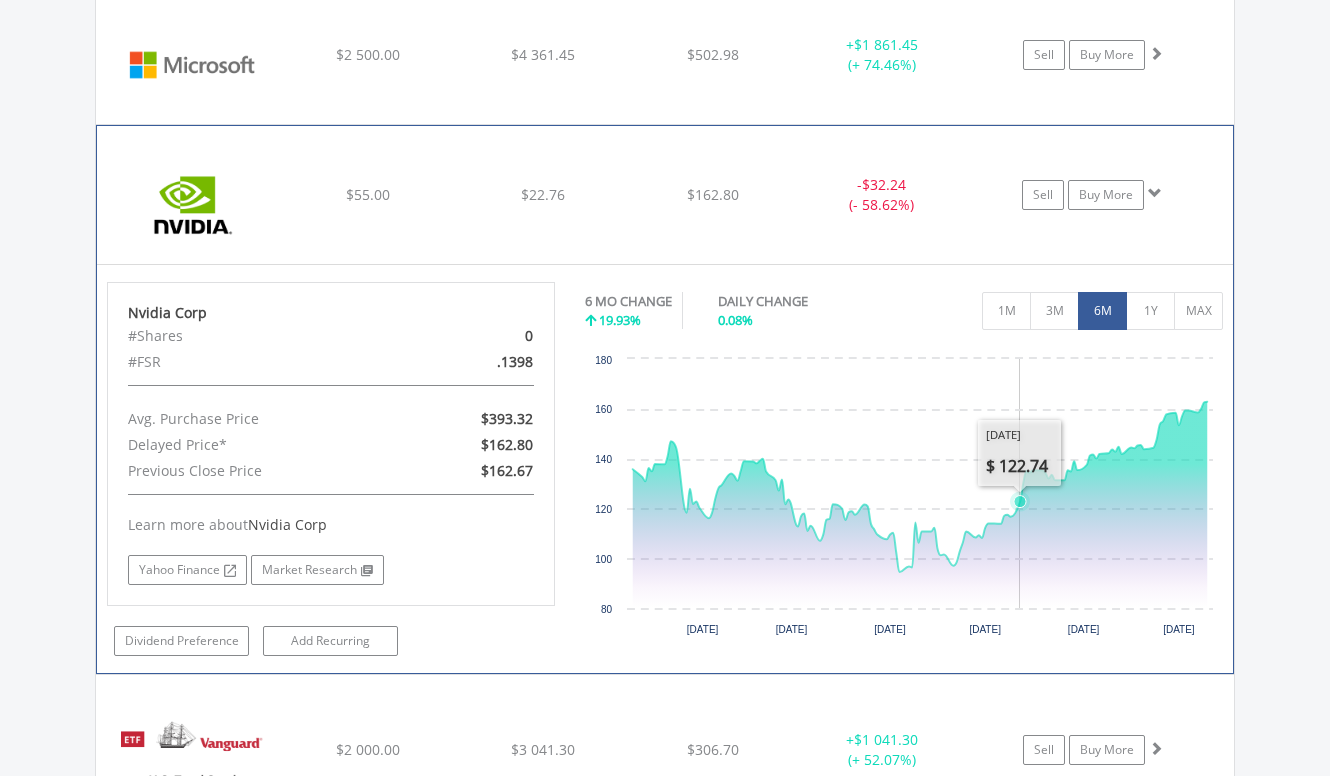 scroll, scrollTop: 1743, scrollLeft: 0, axis: vertical 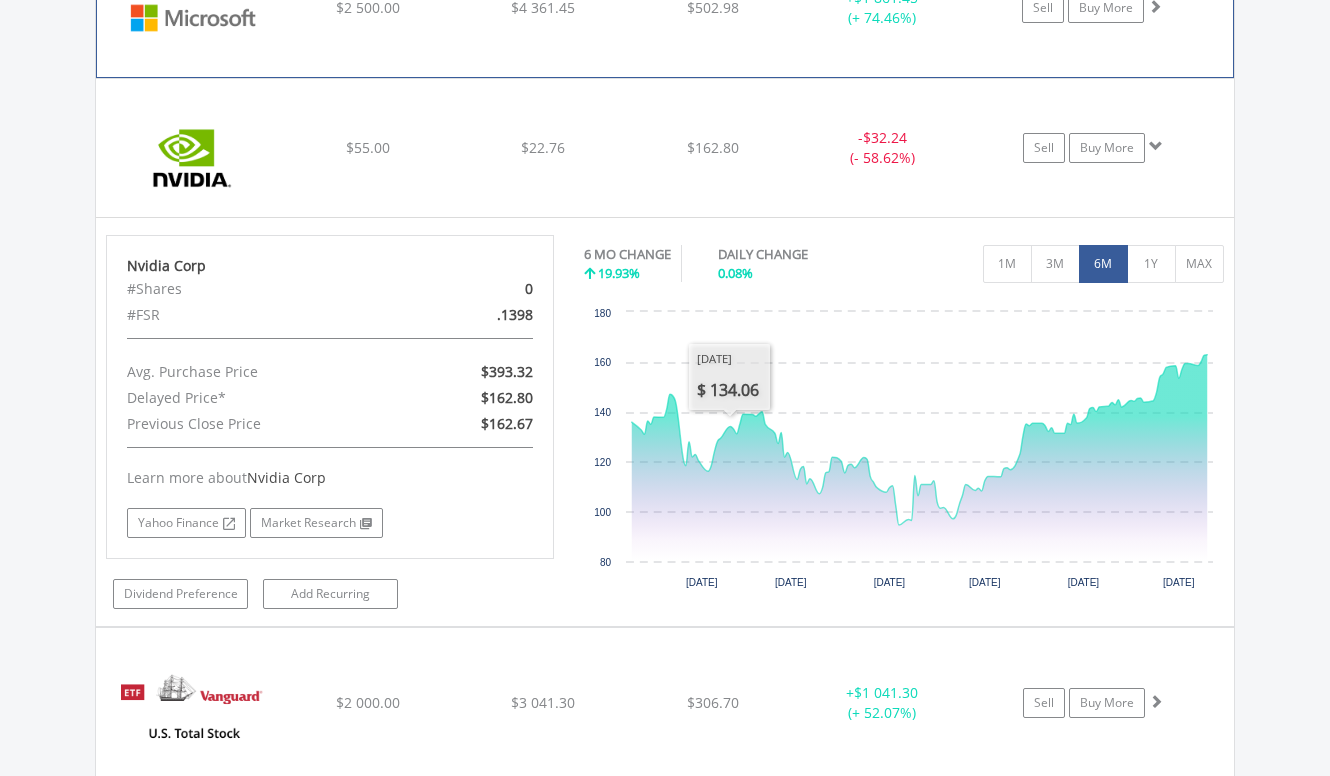 click on "﻿
Microsoft Corp
$2 500.00
$4 361.45
$502.98
+  $1 861.45 (+ 74.46%)
Sell
Buy More" at bounding box center [665, -132] 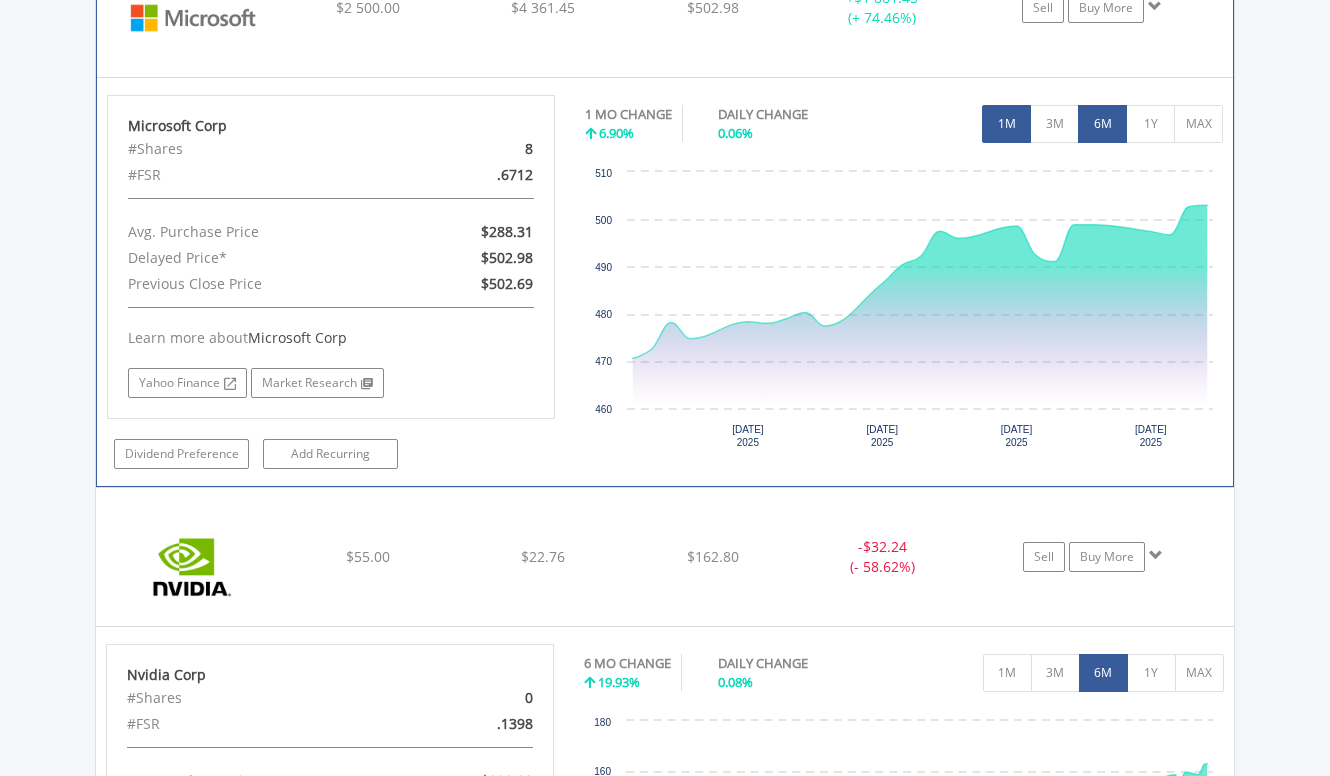 click on "6M" at bounding box center [1102, 124] 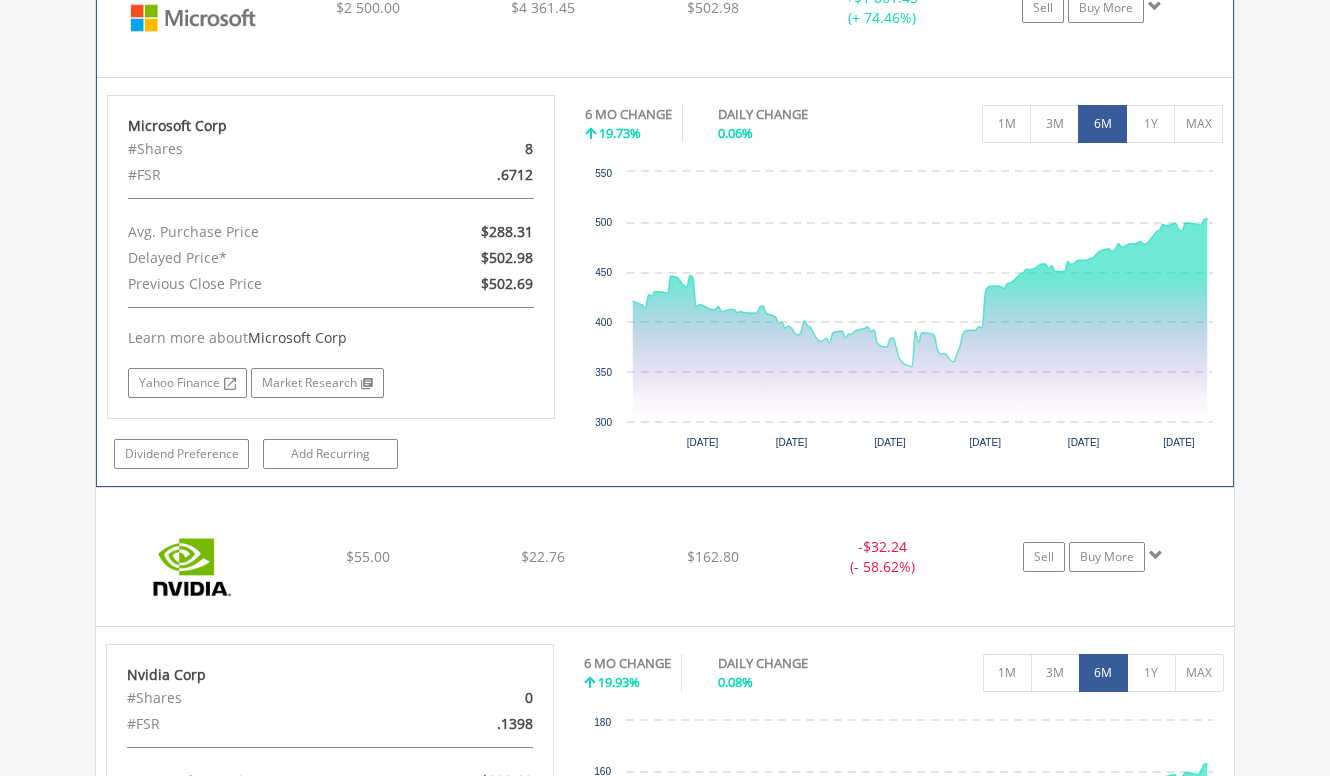 click on "DAILY CHANGE" at bounding box center (798, 114) 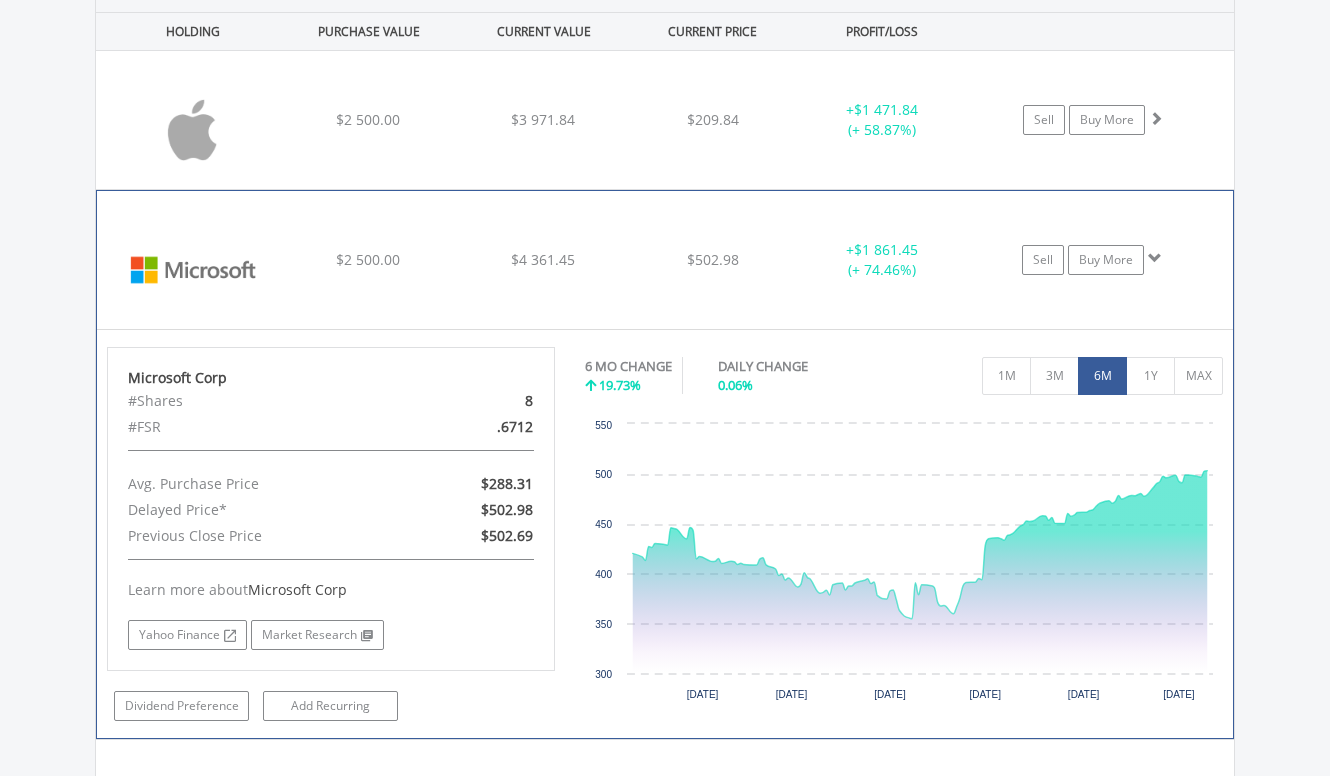 scroll, scrollTop: 1343, scrollLeft: 0, axis: vertical 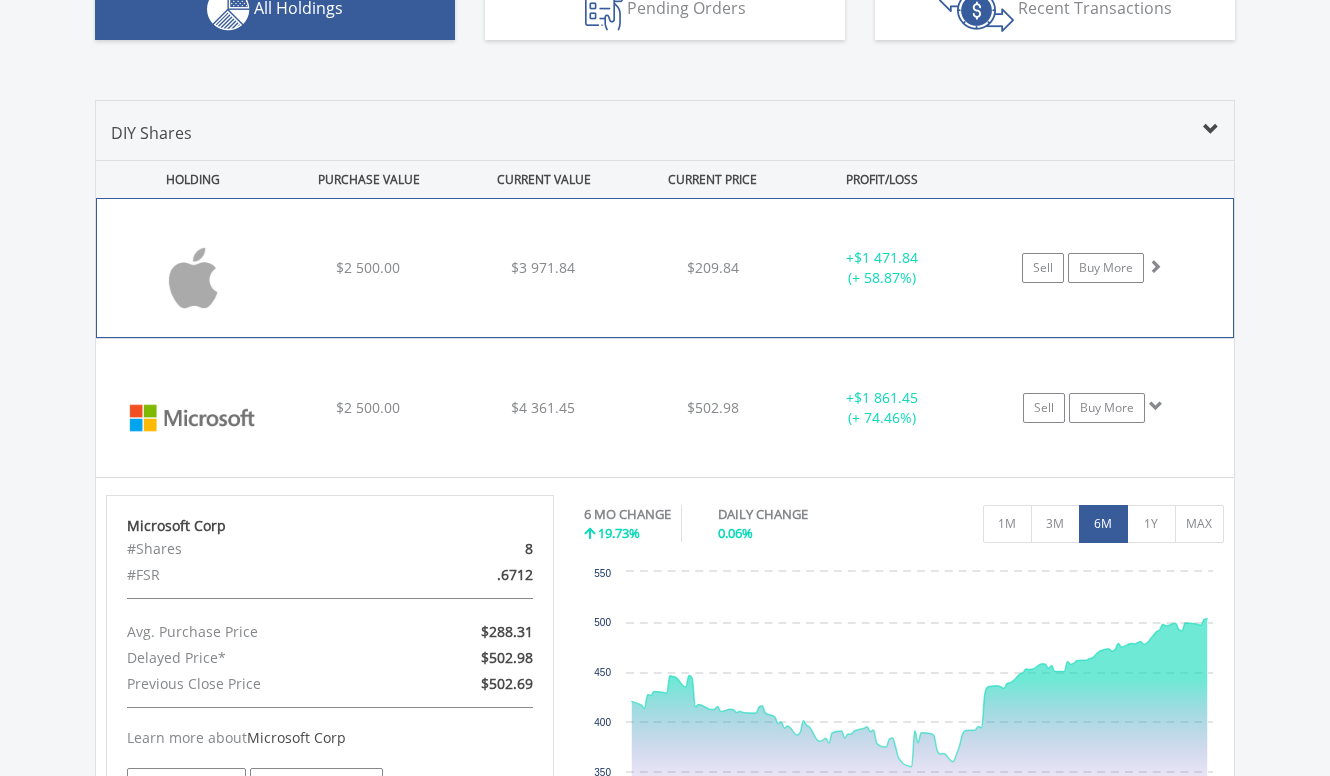click on "﻿
Apple Inc
$2 500.00
$3 971.84
$209.84
+  $1 471.84 (+ 58.87%)
Sell
Buy More" at bounding box center [665, 268] 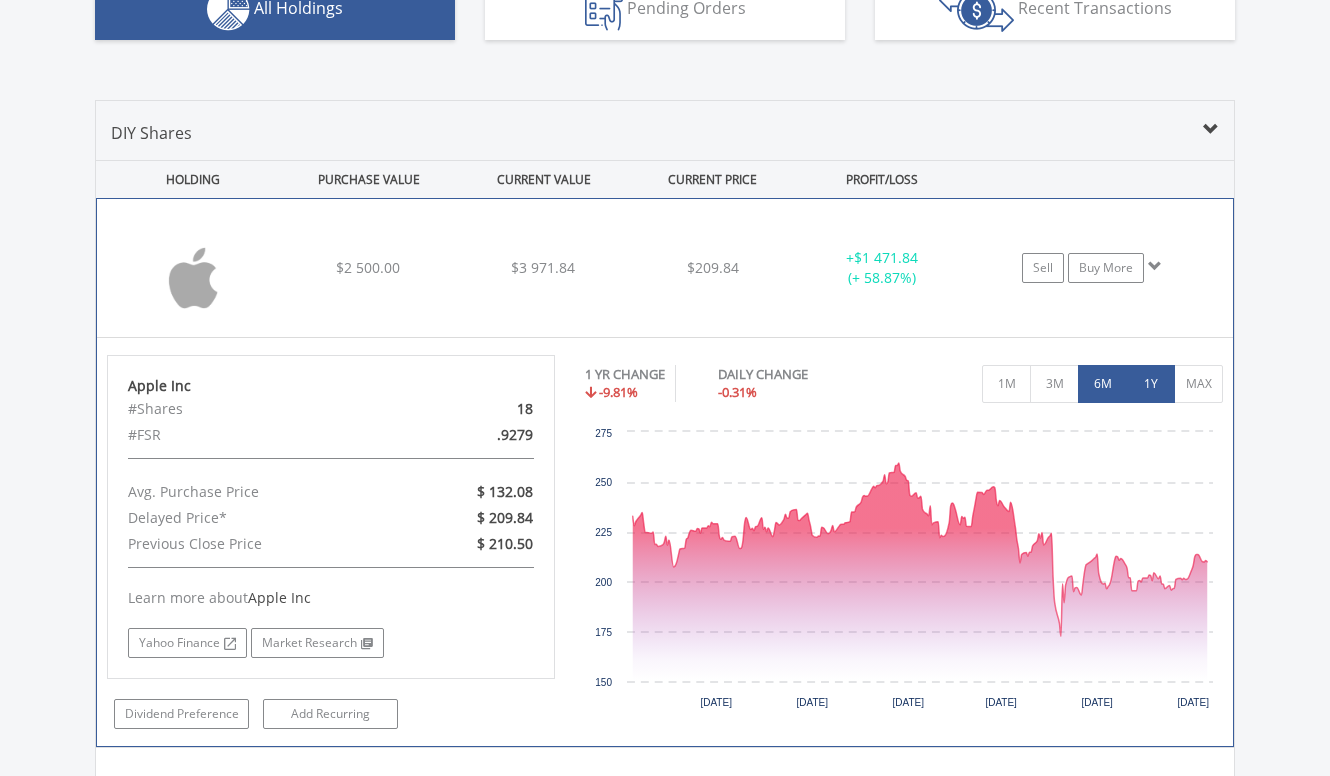 click on "6M" at bounding box center [1102, 384] 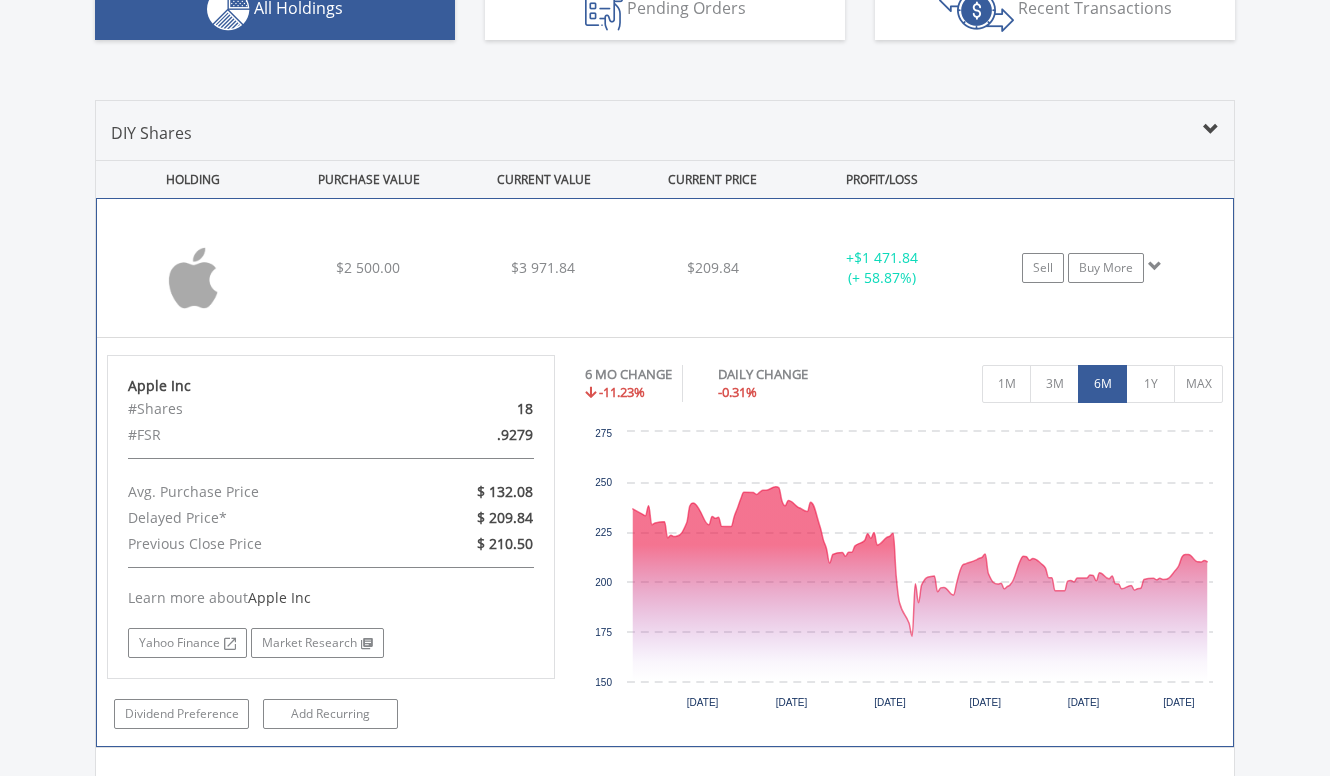 click on "﻿
Apple Inc
$2 500.00
$3 971.84
$209.84
+  $1 471.84 (+ 58.87%)
Sell
Buy More" at bounding box center [665, 268] 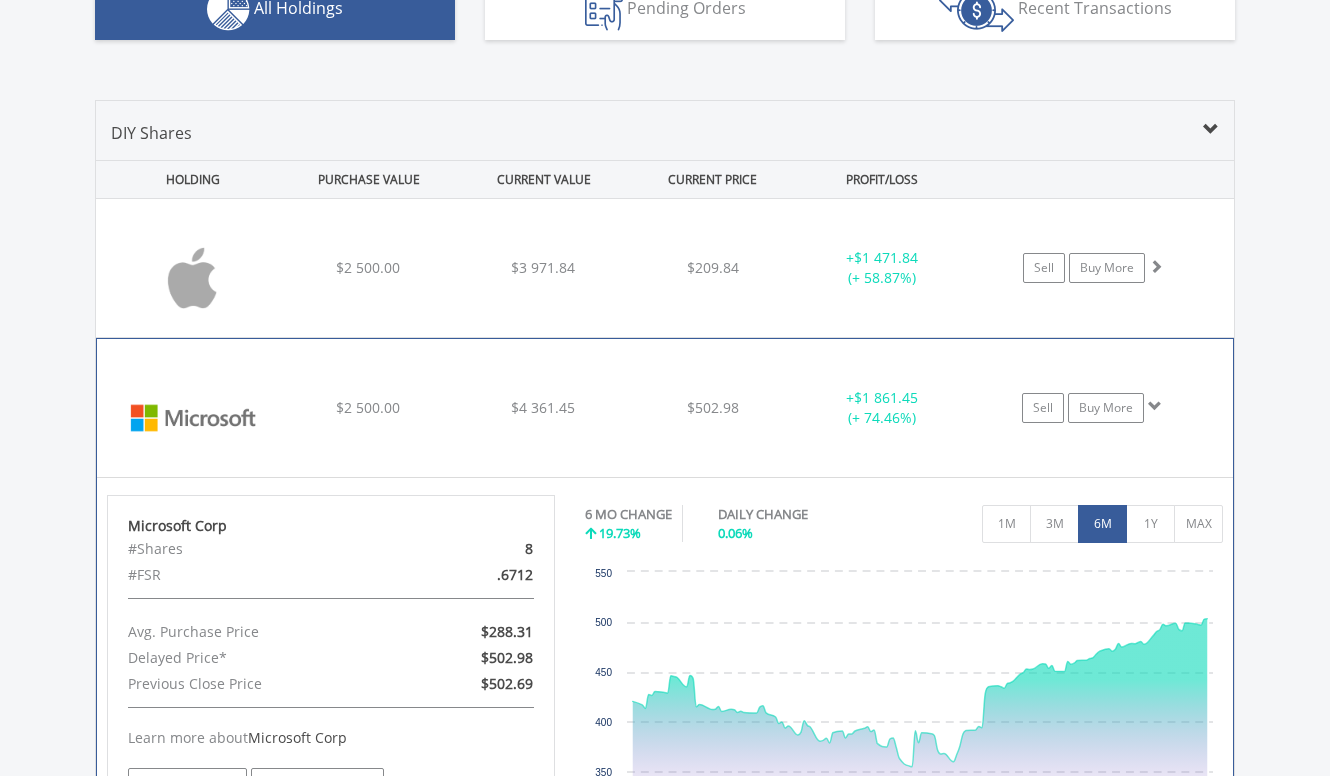 click on "﻿
Microsoft Corp
$2 500.00
$4 361.45
$502.98
+  $1 861.45 (+ 74.46%)
Sell
Buy More" at bounding box center (665, 268) 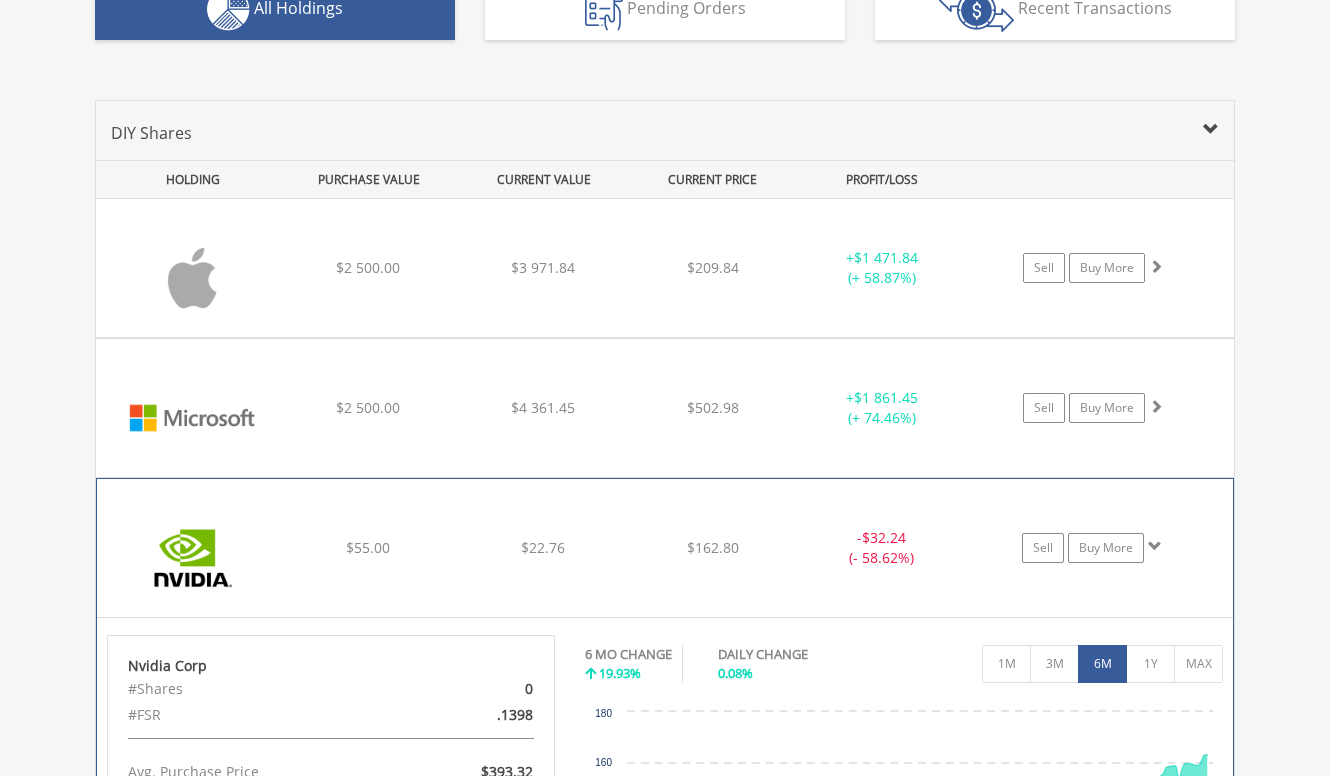 click on "﻿
Nvidia Corp
$55.00
$22.76
$162.80
-  $32.24 (- 58.62%)
Sell
Buy More" at bounding box center (665, 268) 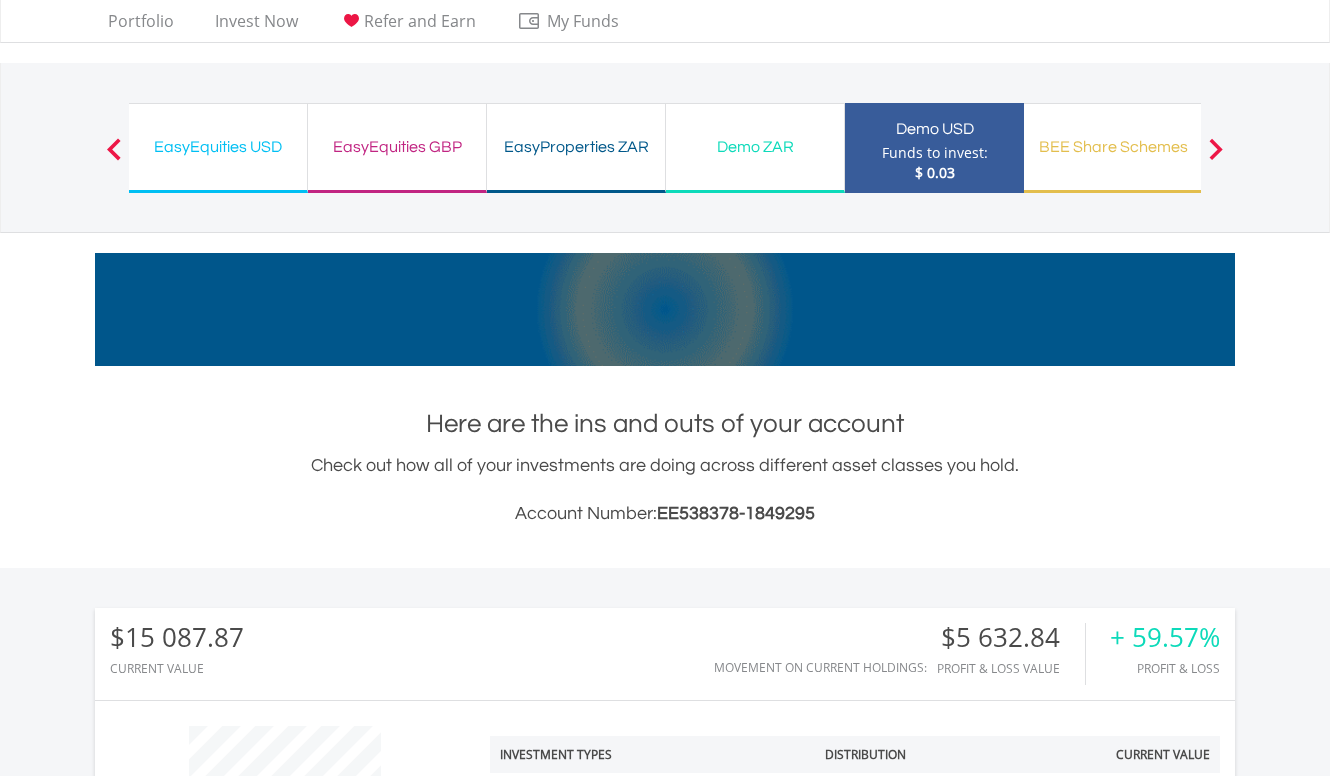 scroll, scrollTop: 43, scrollLeft: 0, axis: vertical 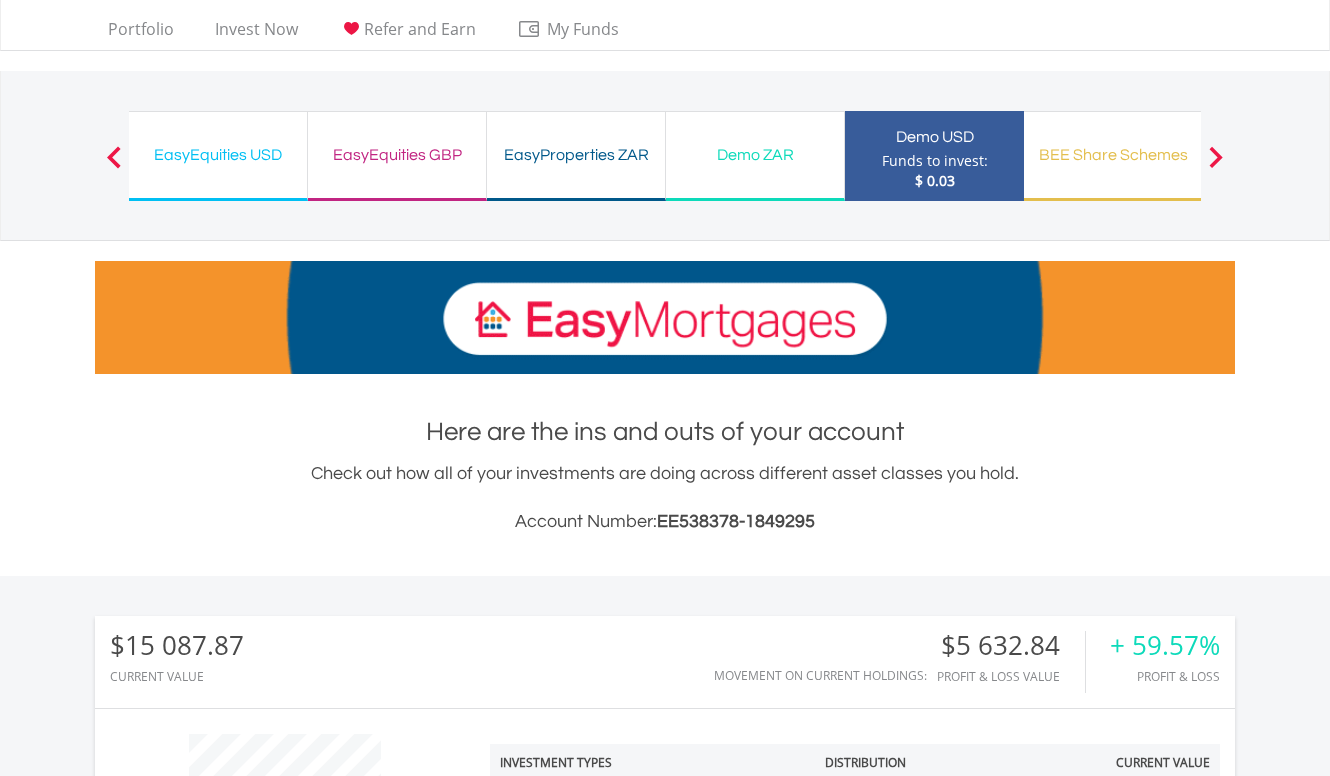 click on "Demo ZAR
Funds to invest:
$ 0.03" at bounding box center [755, 156] 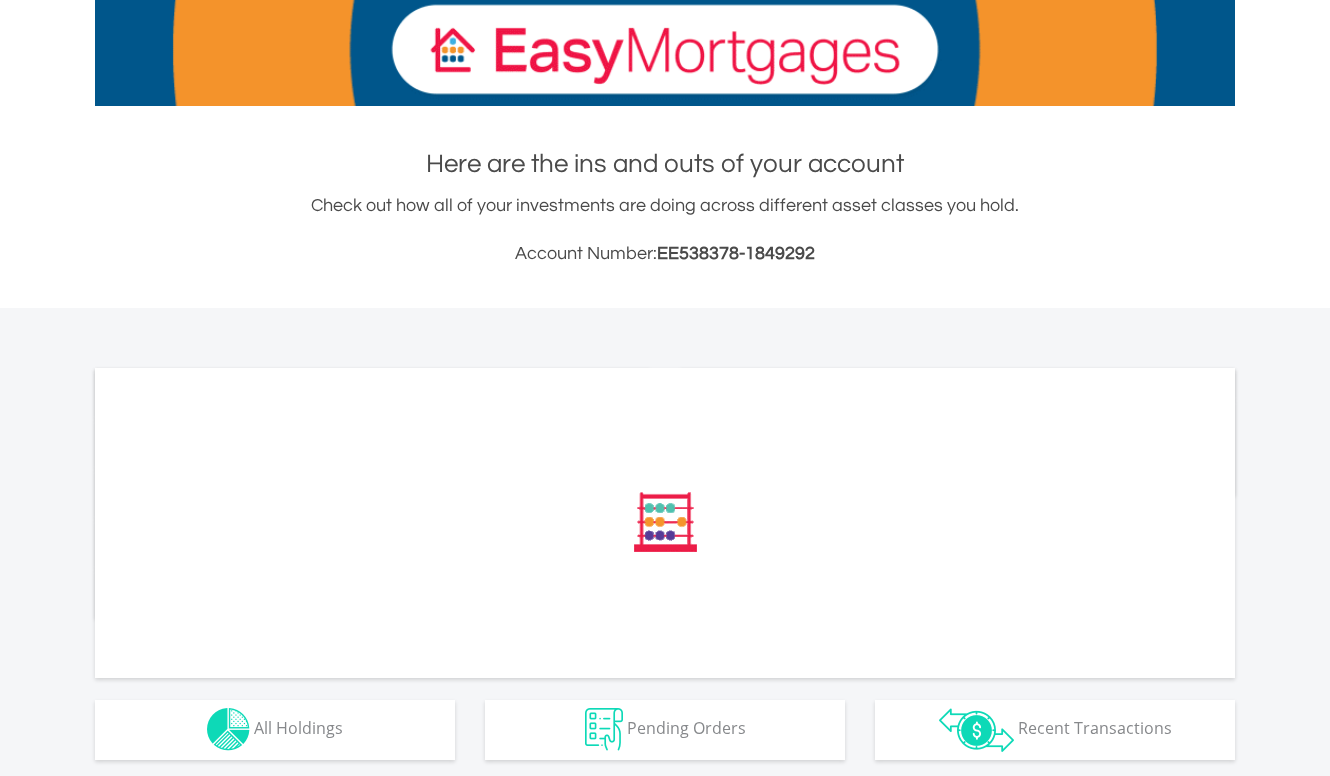 scroll, scrollTop: 400, scrollLeft: 0, axis: vertical 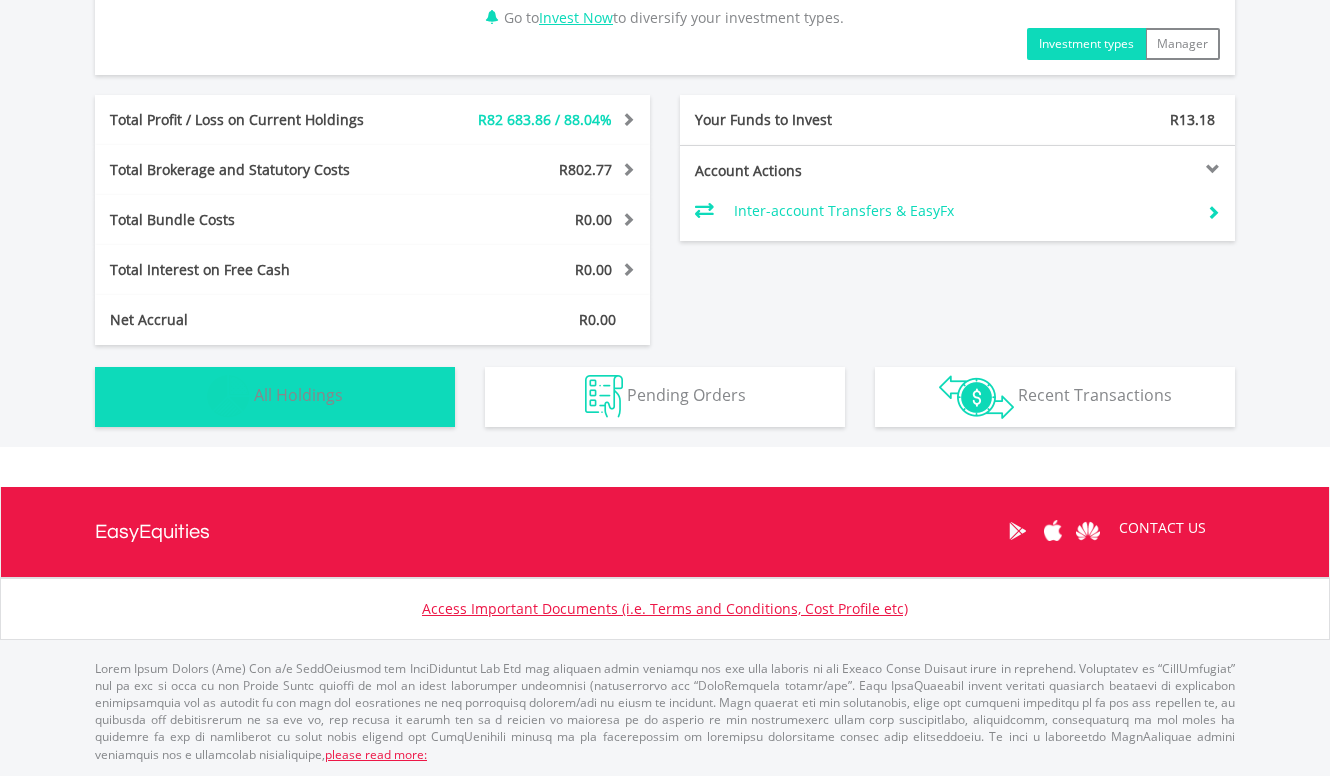 click on "All Holdings" at bounding box center (298, 395) 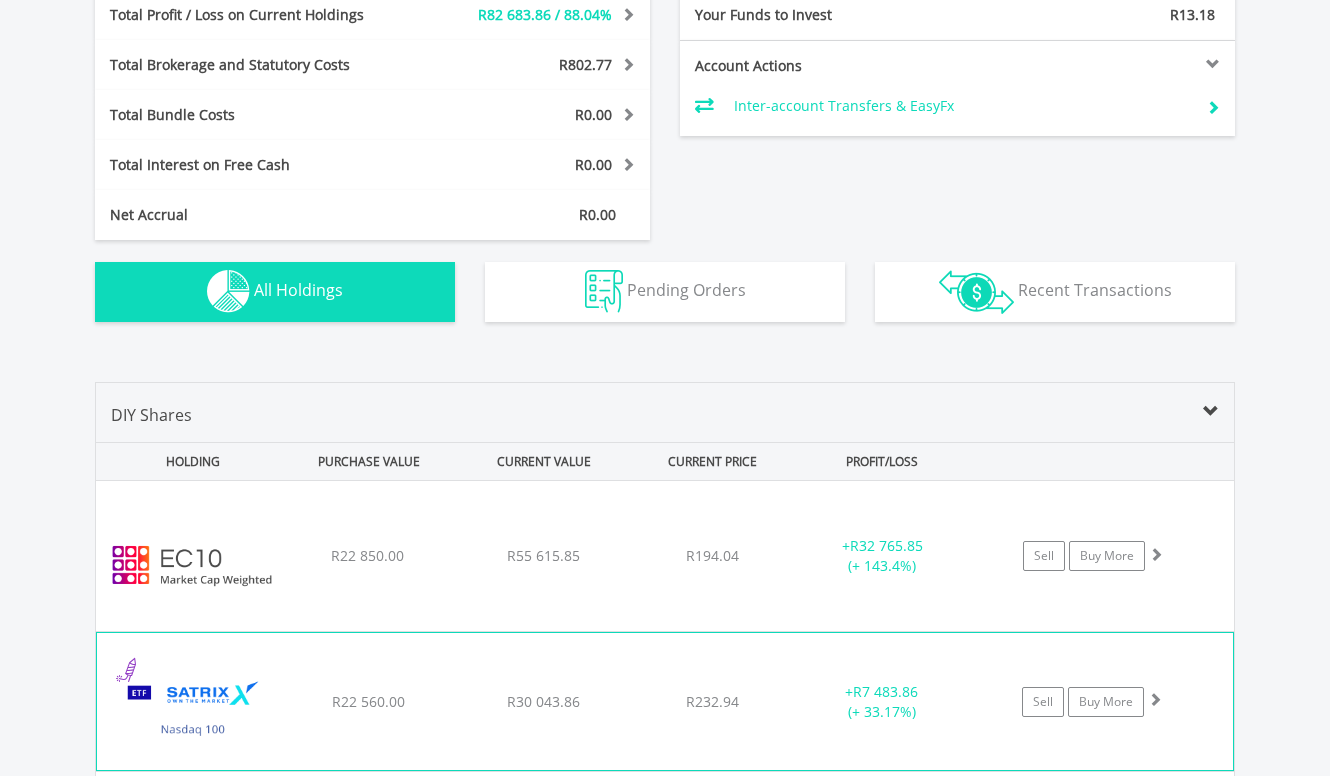 scroll, scrollTop: 1083, scrollLeft: 0, axis: vertical 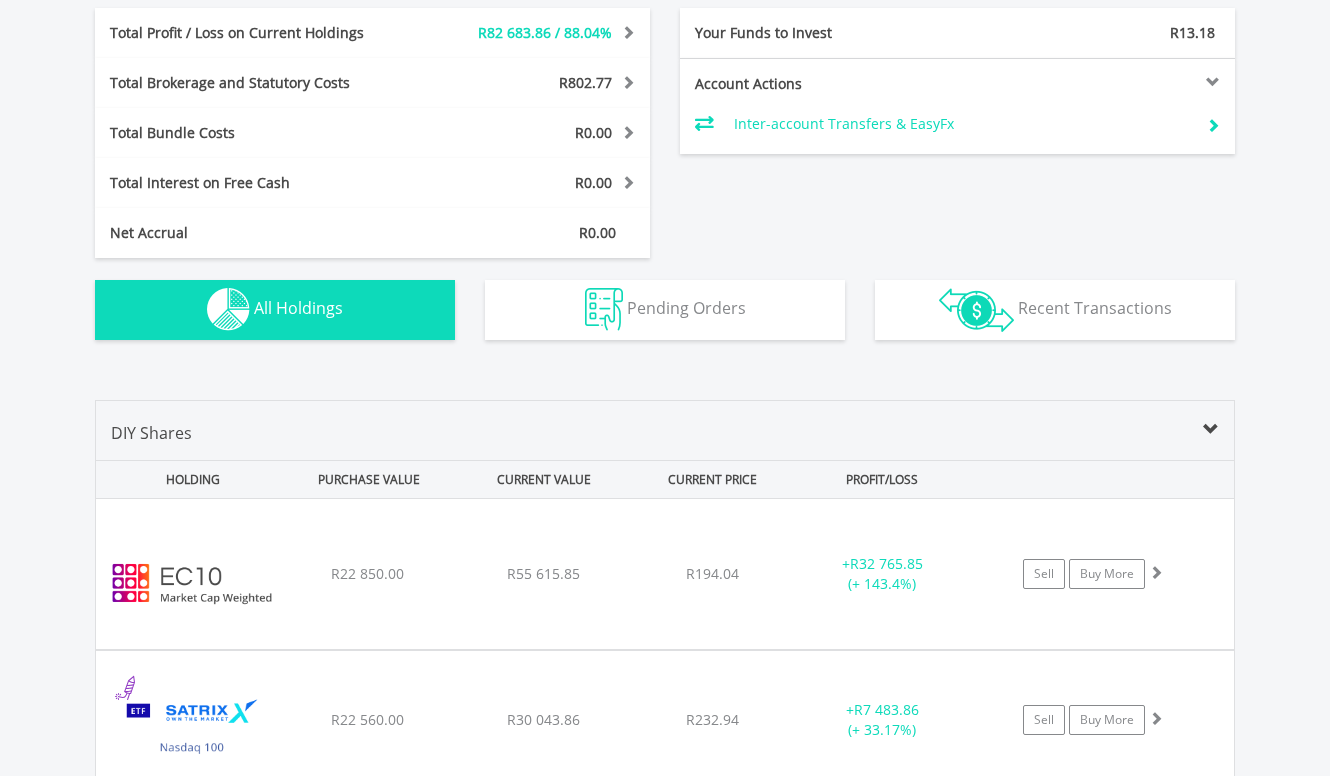 click on "Total Profit / Loss on Current Holdings" at bounding box center [257, 33] 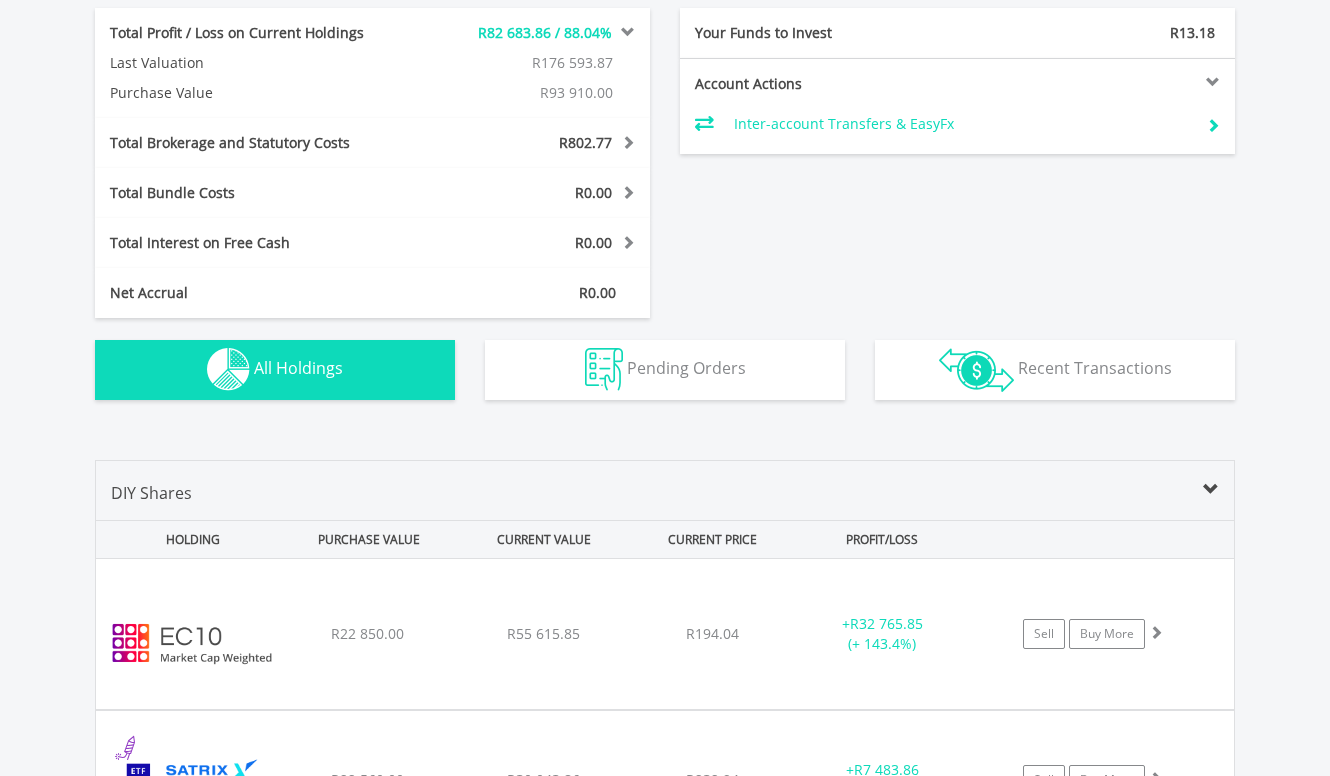 click on "Total Profit / Loss on Current Holdings" at bounding box center (257, 33) 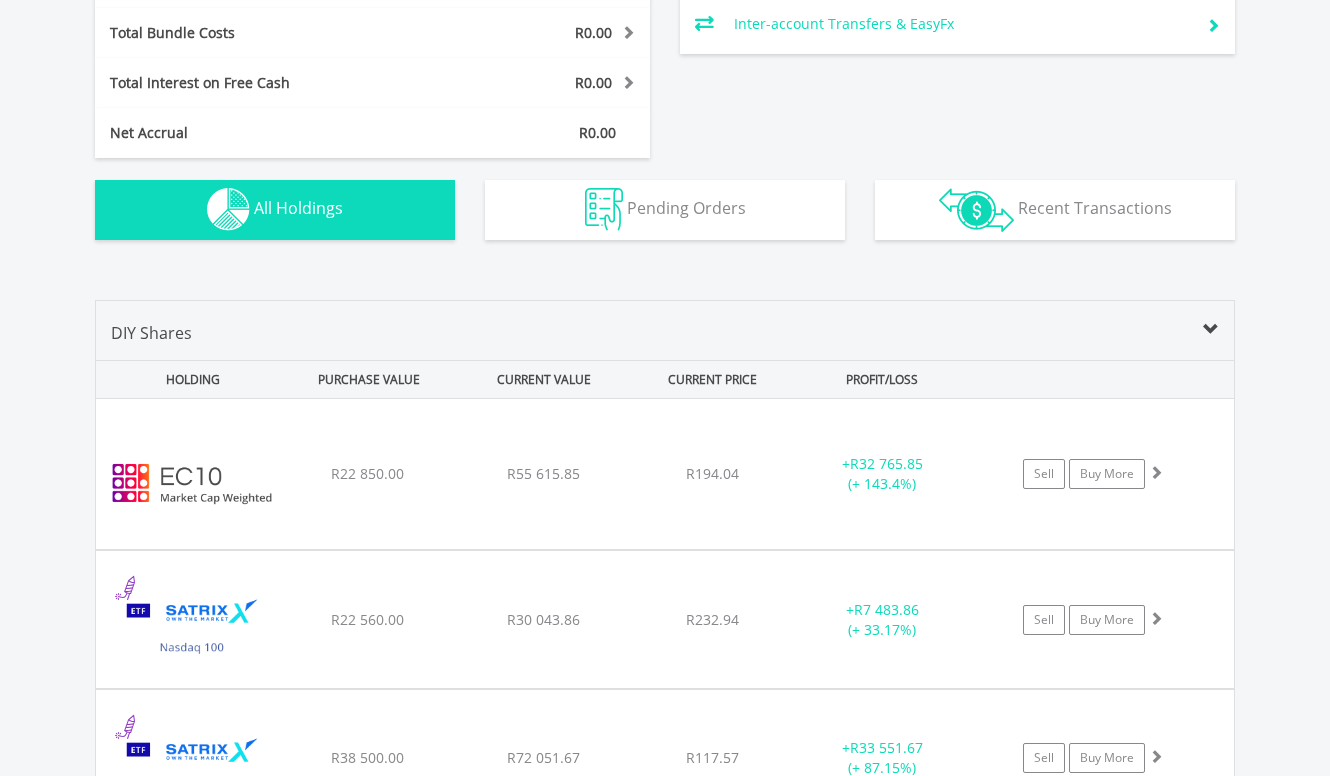 scroll, scrollTop: 1283, scrollLeft: 0, axis: vertical 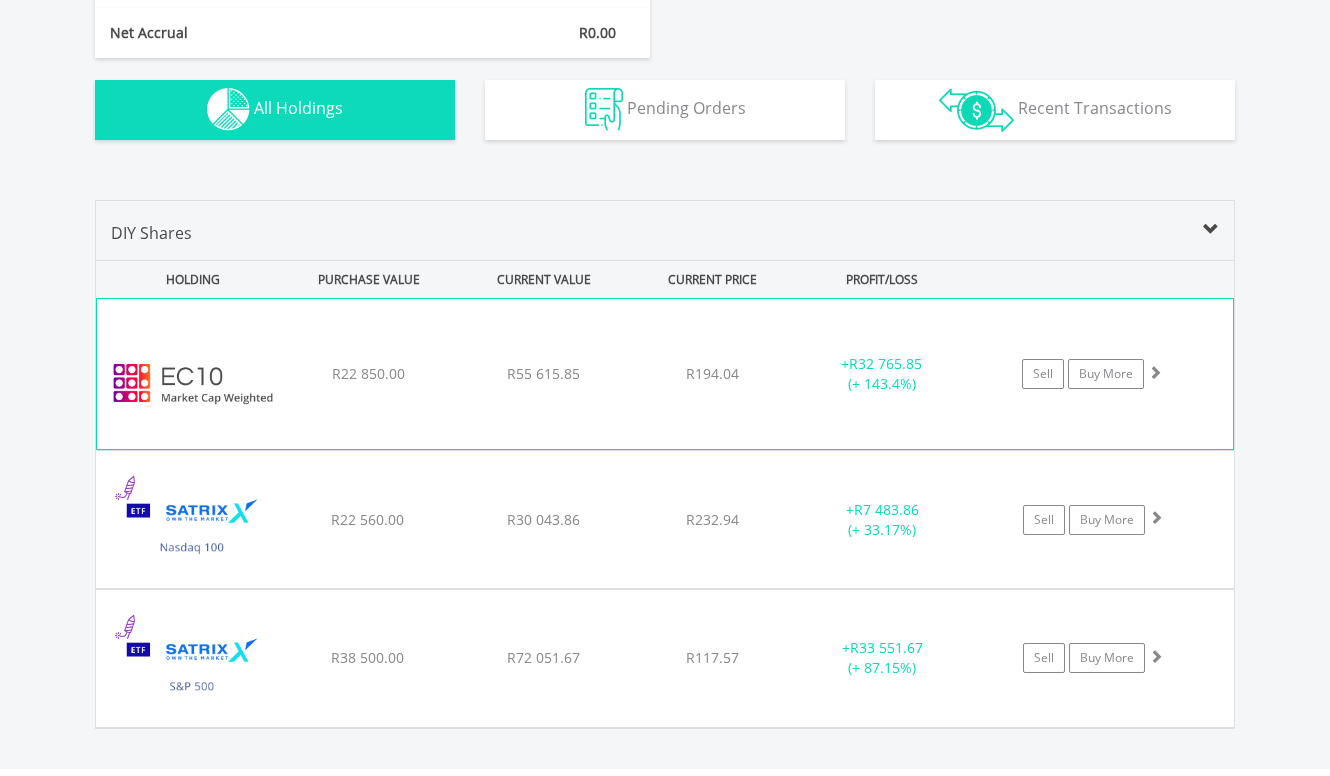click on "﻿
EasyCrypto 10
R22 850.00
R55 615.85
R194.04
+  R32 765.85 (+ 143.4%)
Sell
Buy More" at bounding box center [665, 374] 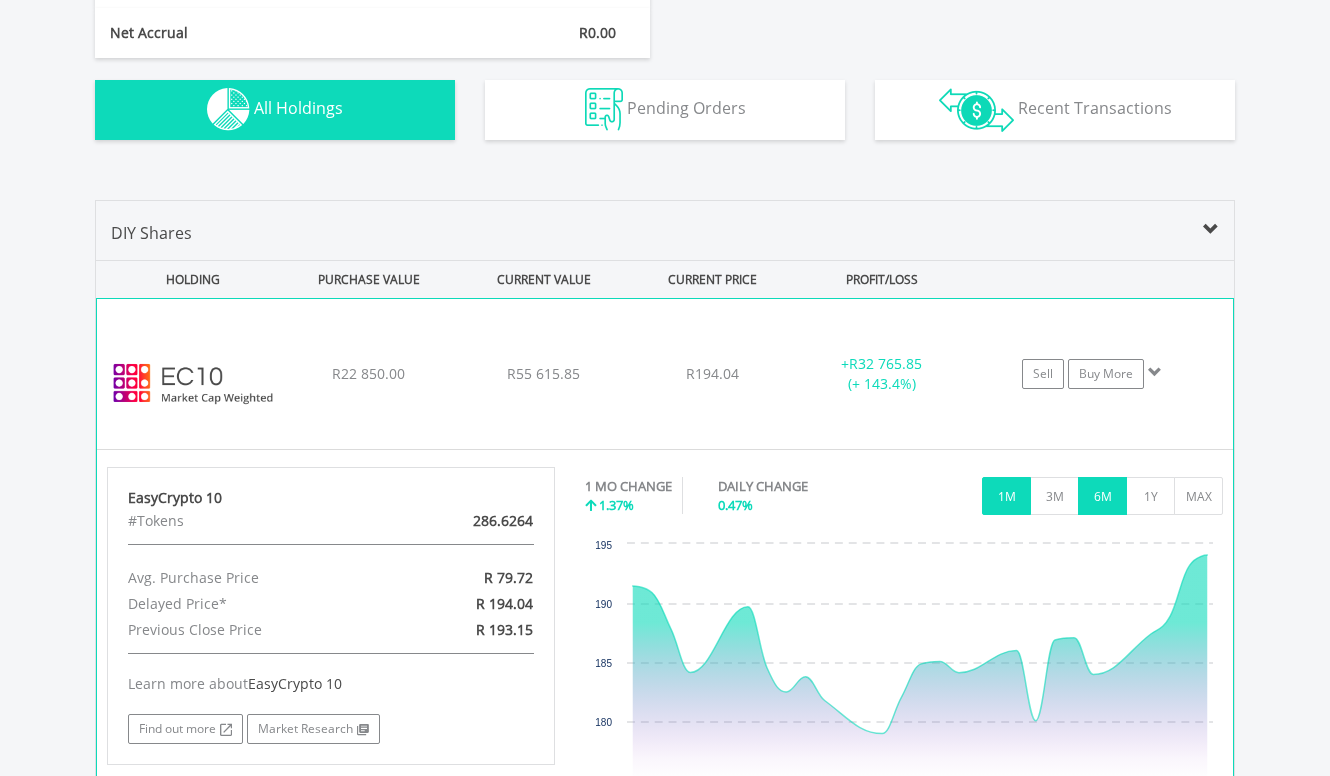 click on "6M" at bounding box center (1102, 496) 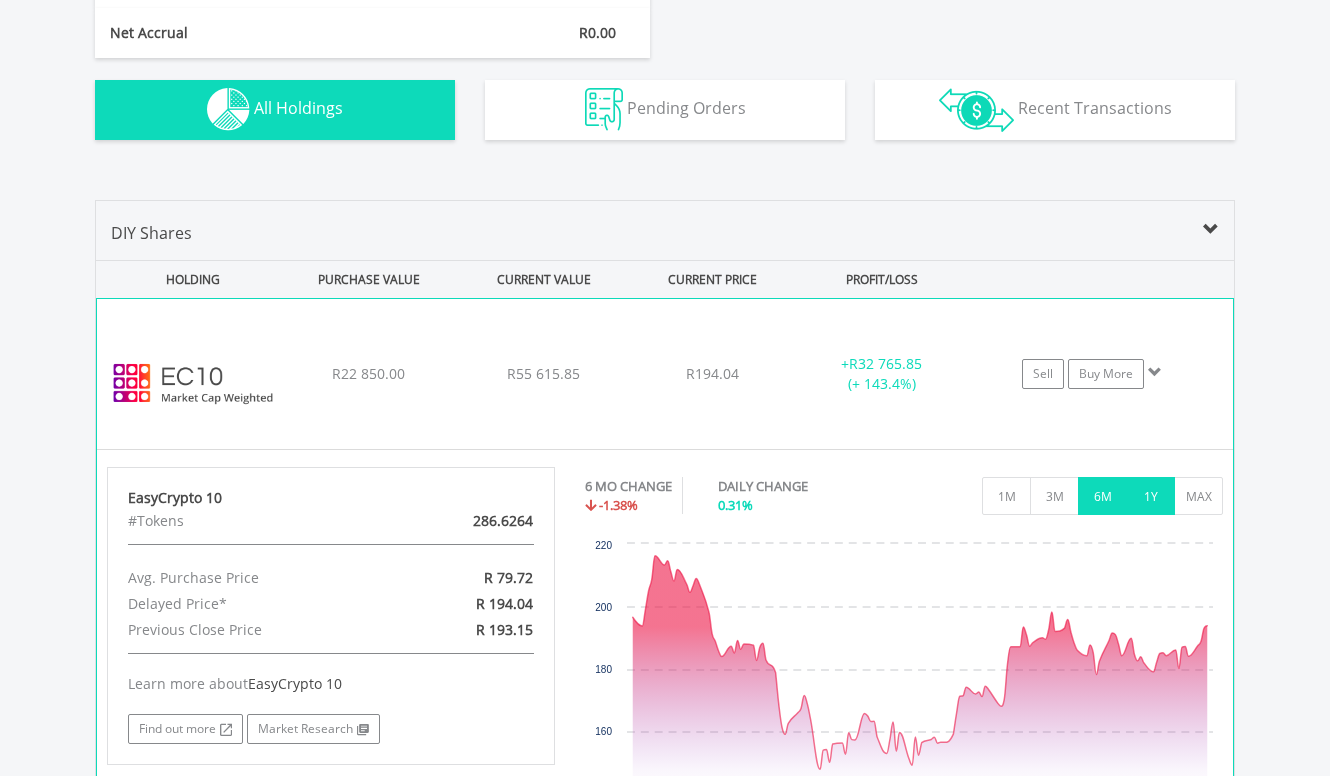 click on "1Y" at bounding box center (1150, 496) 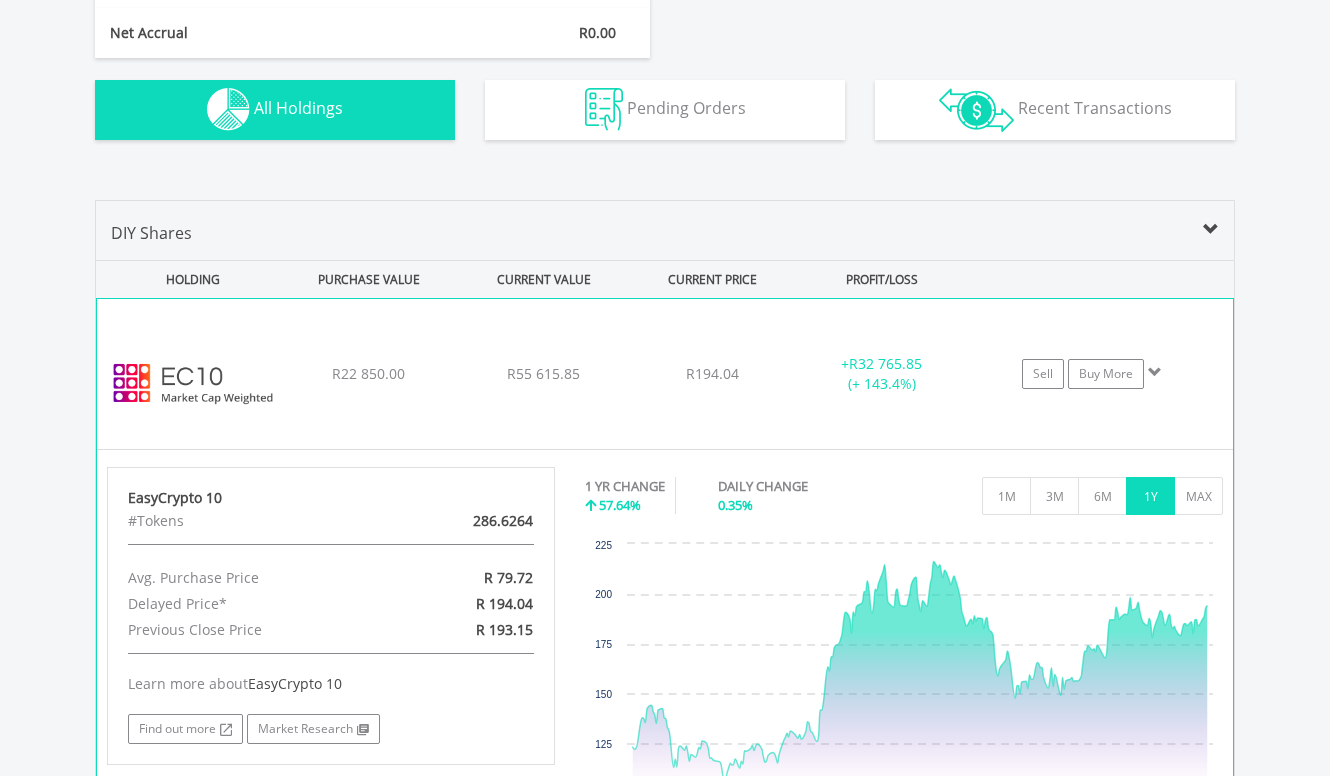 drag, startPoint x: 961, startPoint y: 497, endPoint x: 941, endPoint y: 412, distance: 87.32124 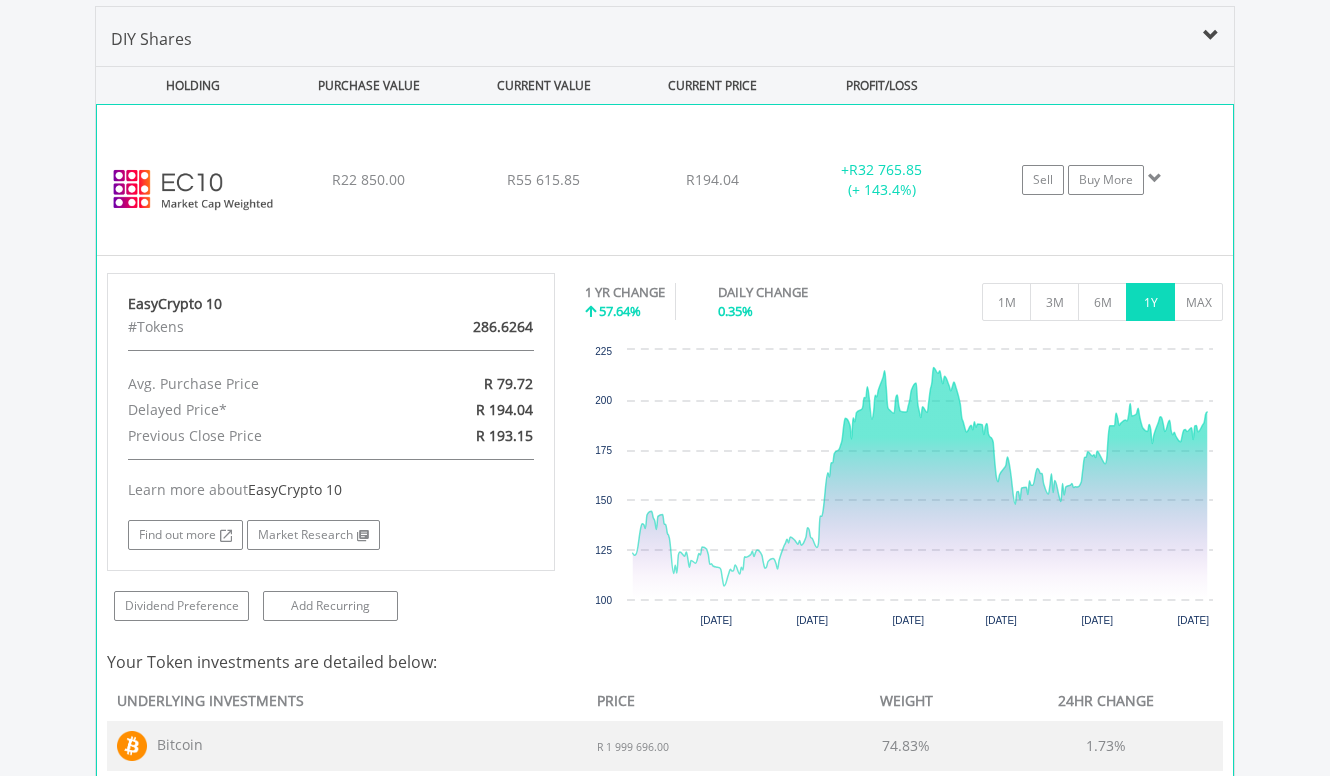 scroll, scrollTop: 1483, scrollLeft: 0, axis: vertical 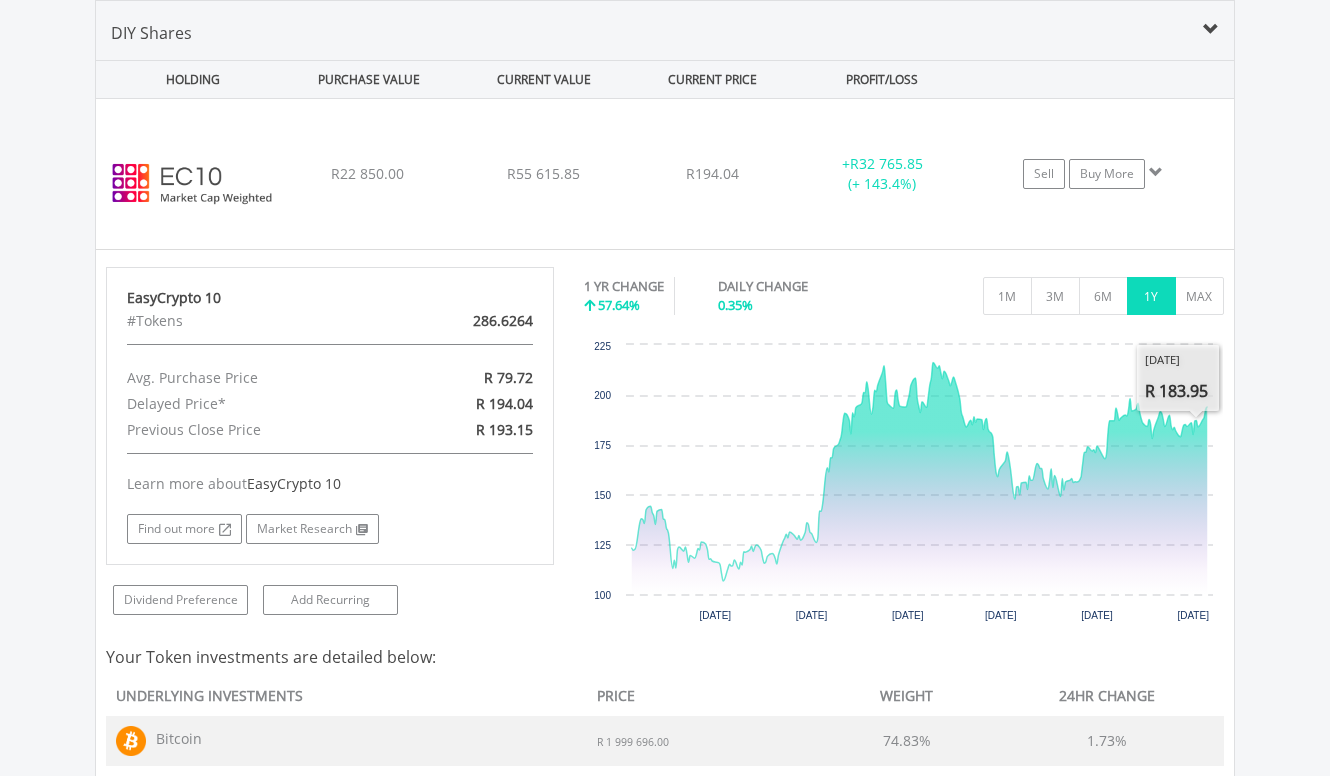 click on "Value View
Share View
DIY Shares
HOLDING
PURCHASE VALUE
CURRENT VALUE
CURRENT PRICE
PROFIT/LOSS
﻿
EasyCrypto 10
R22 850.00
R55 615.85
R194.04
+  R32 765.85 (+ 143.4%)" at bounding box center (665, 756) 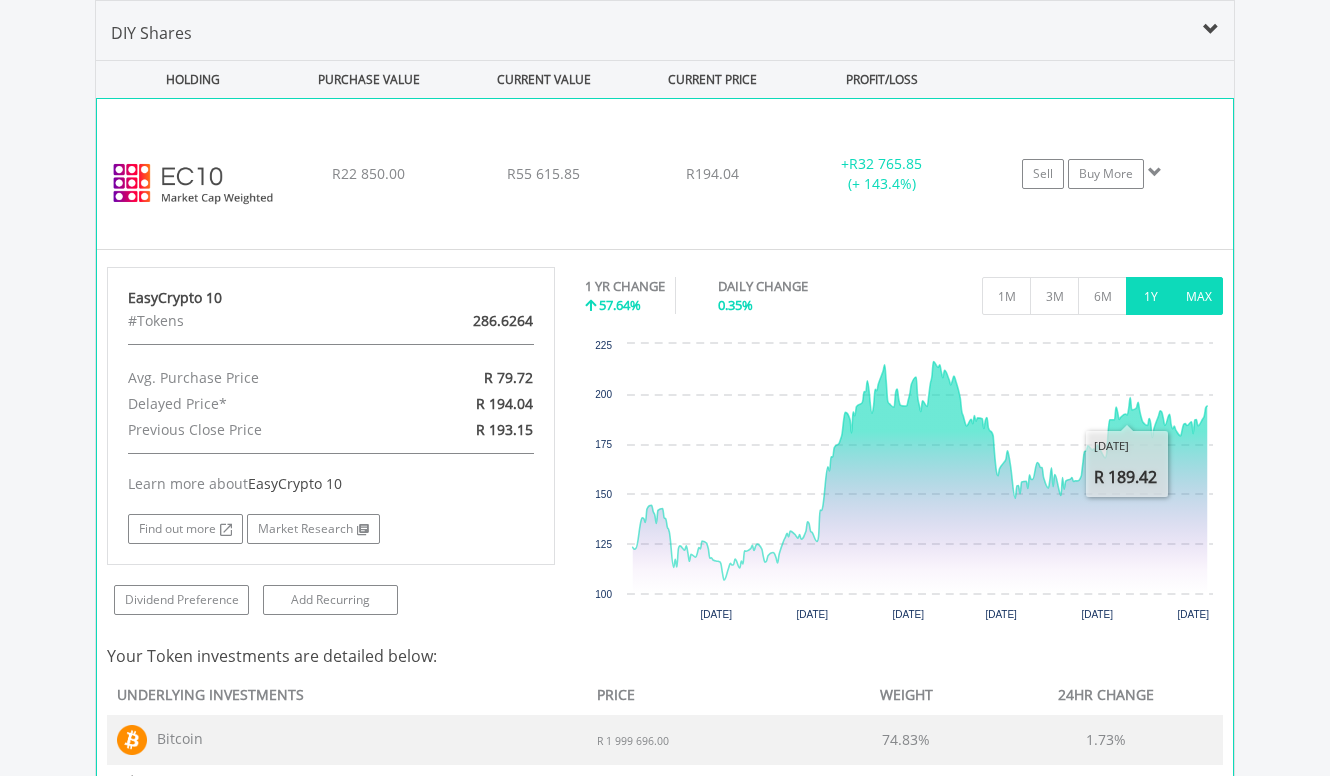 click on "MAX" at bounding box center [1198, 296] 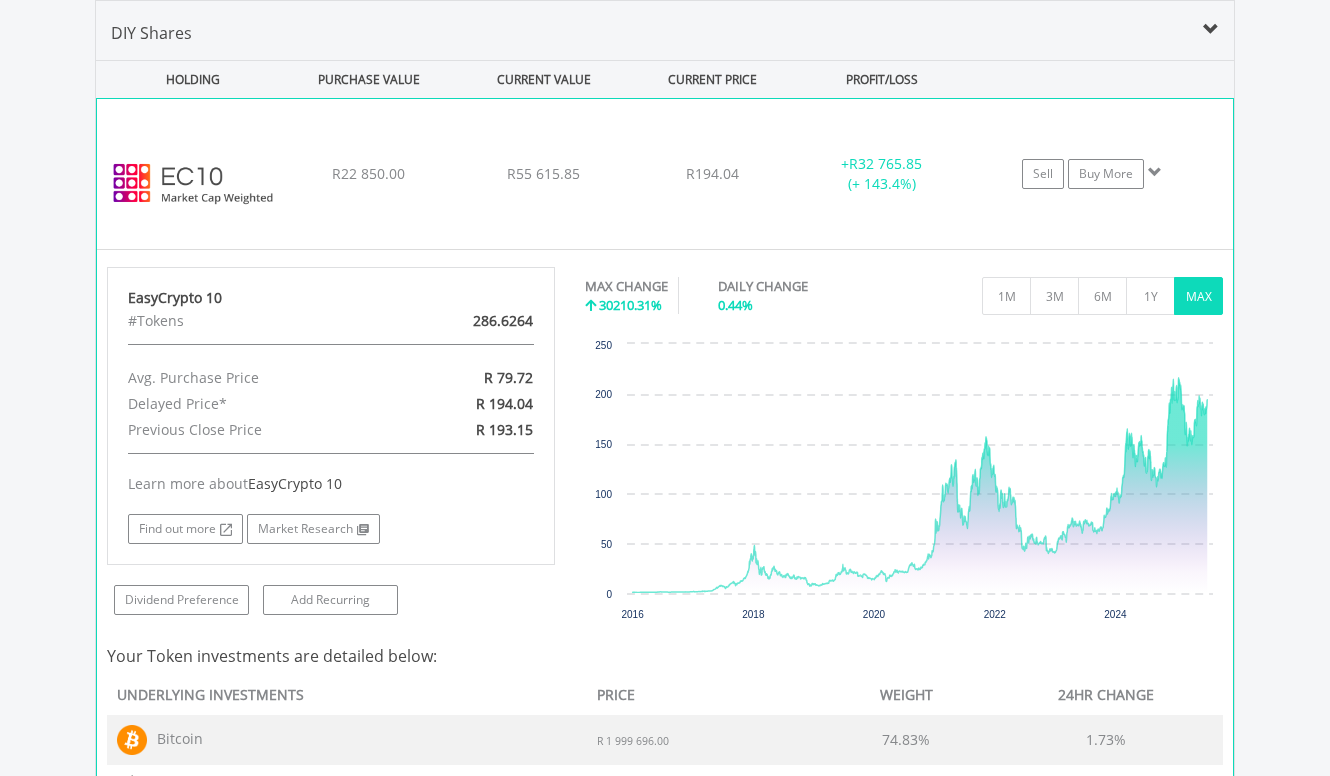 click on "﻿
EasyCrypto 10
R22 850.00
R55 615.85
R194.04
+  R32 765.85 (+ 143.4%)
Sell
Buy More" at bounding box center [665, 174] 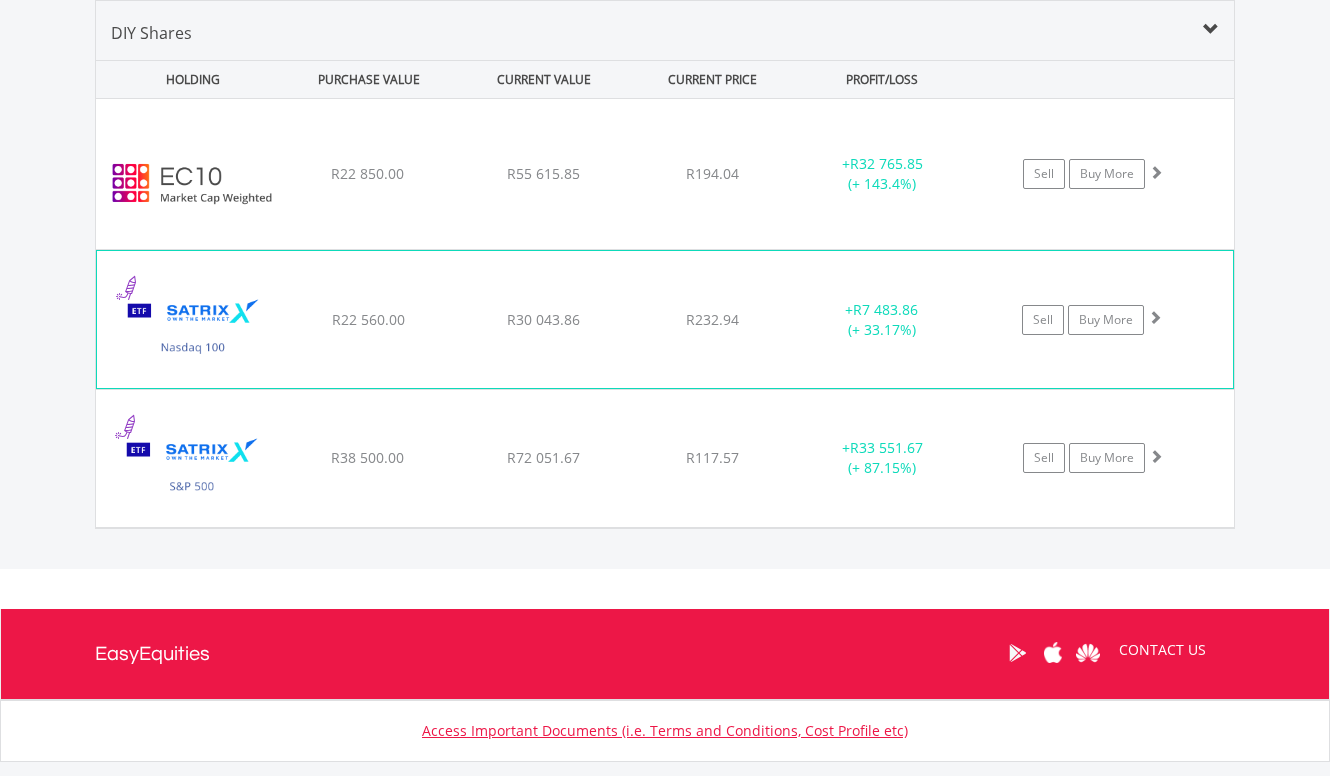 click on "﻿
Satrix Nasdaq 100 ETF
R22 560.00
R30 043.86
R232.94
+  R7 483.86 (+ 33.17%)
Sell
Buy More" at bounding box center (665, 174) 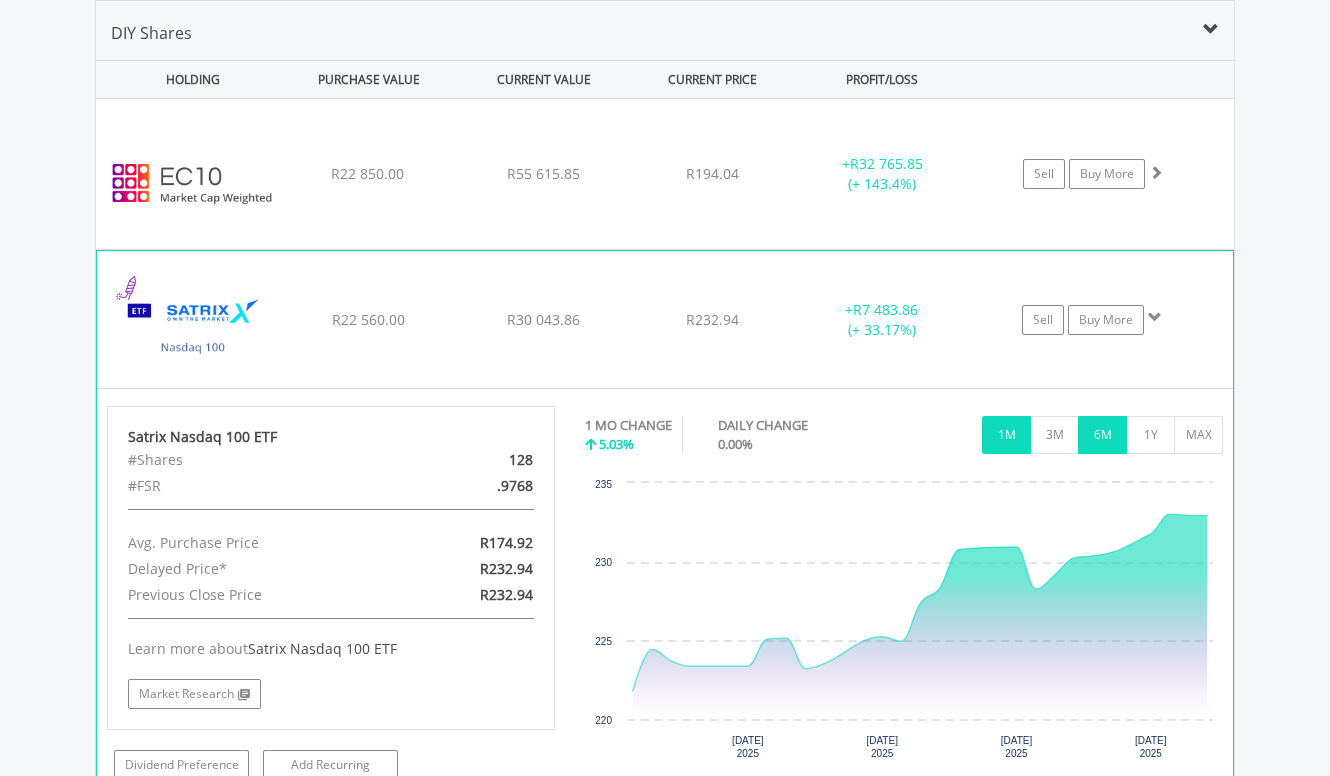 click on "6M" at bounding box center (1102, 435) 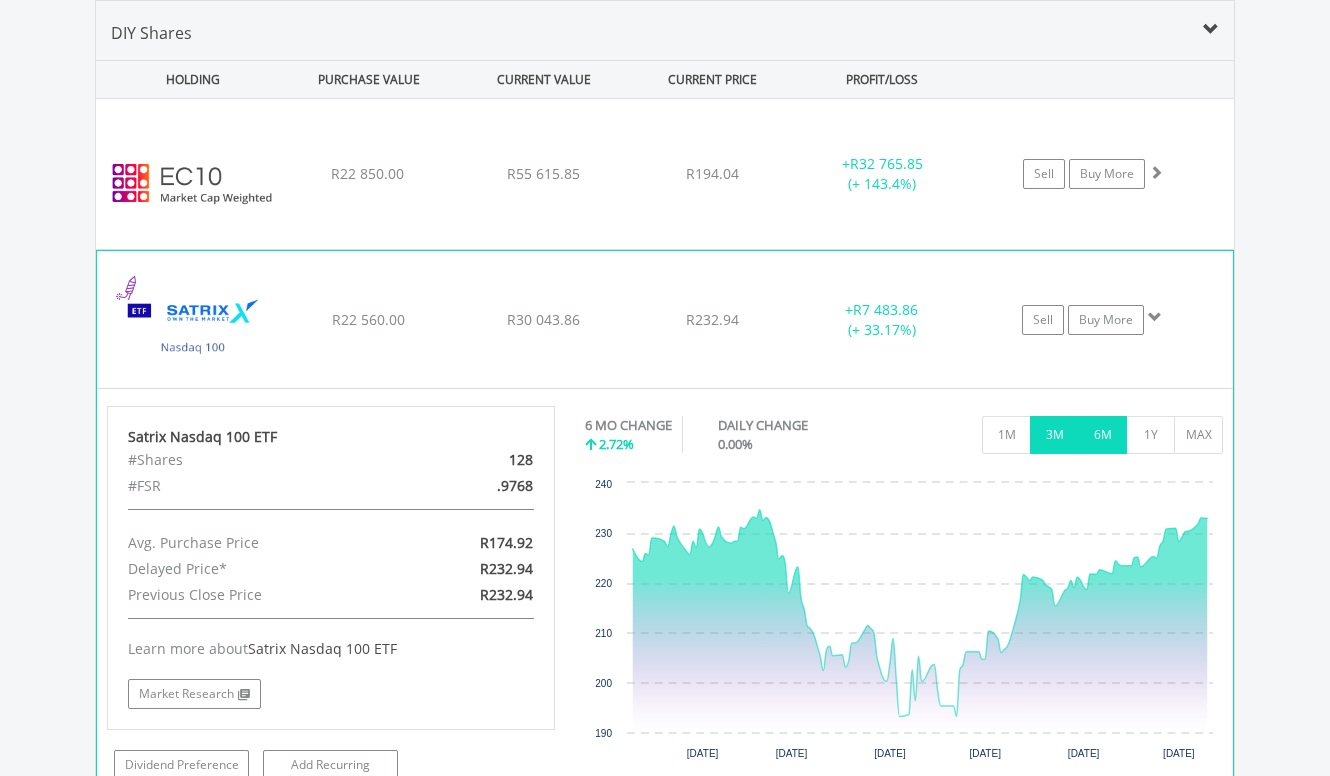 click on "3M" at bounding box center [1054, 435] 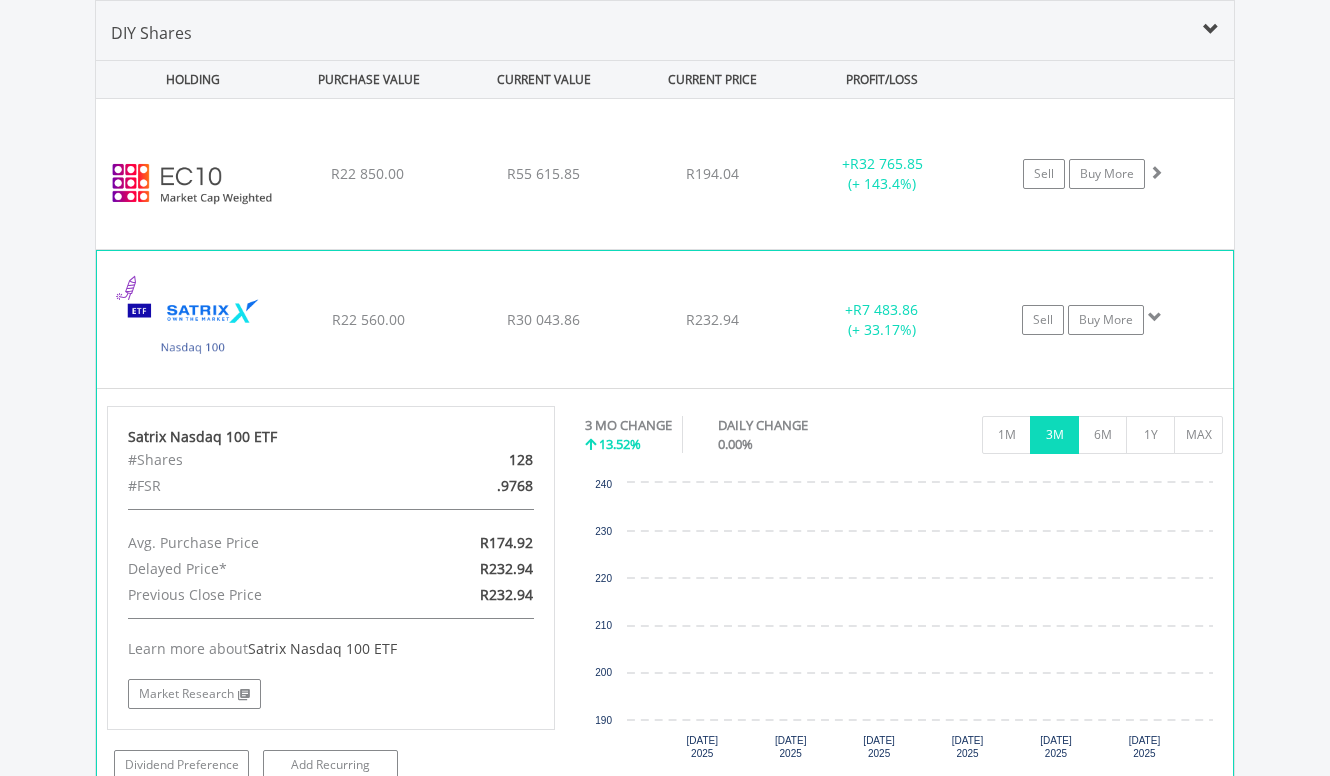click on "3M" at bounding box center [1054, 435] 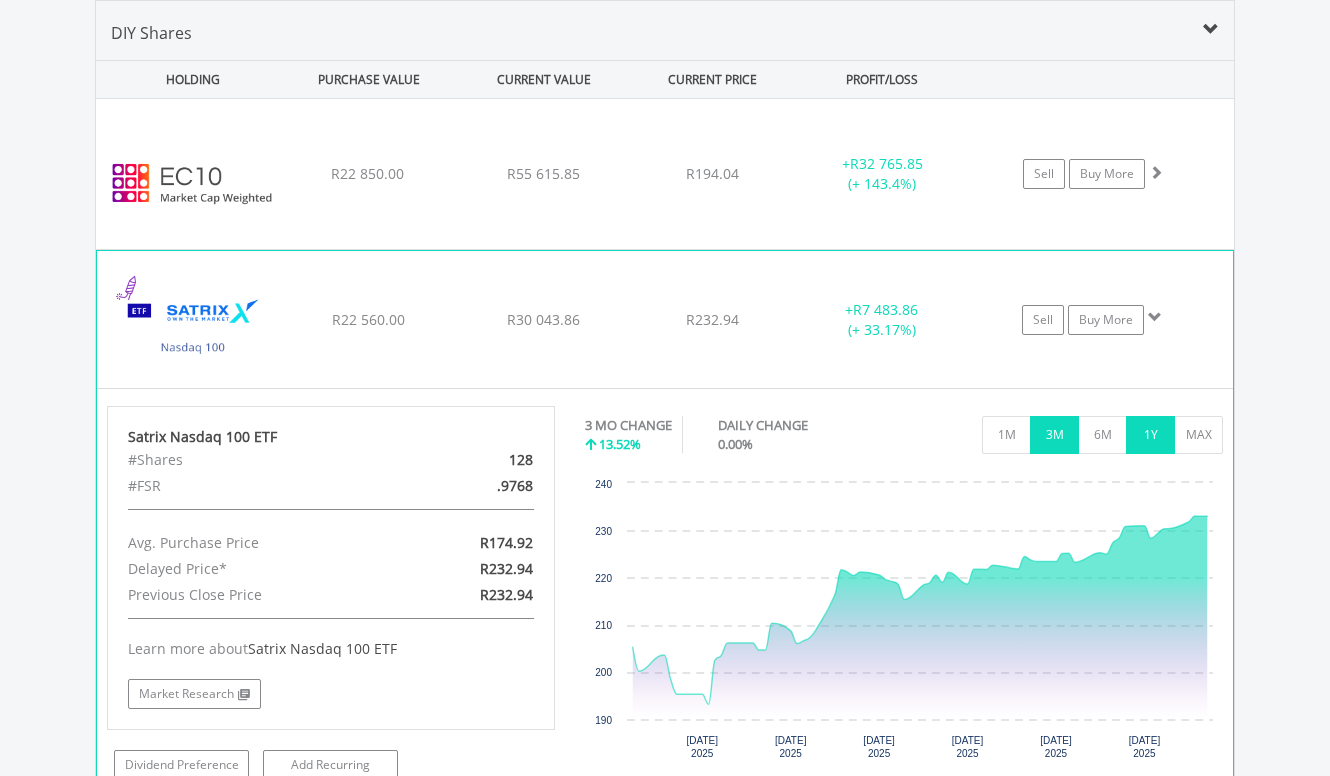 click on "1Y" at bounding box center (1150, 435) 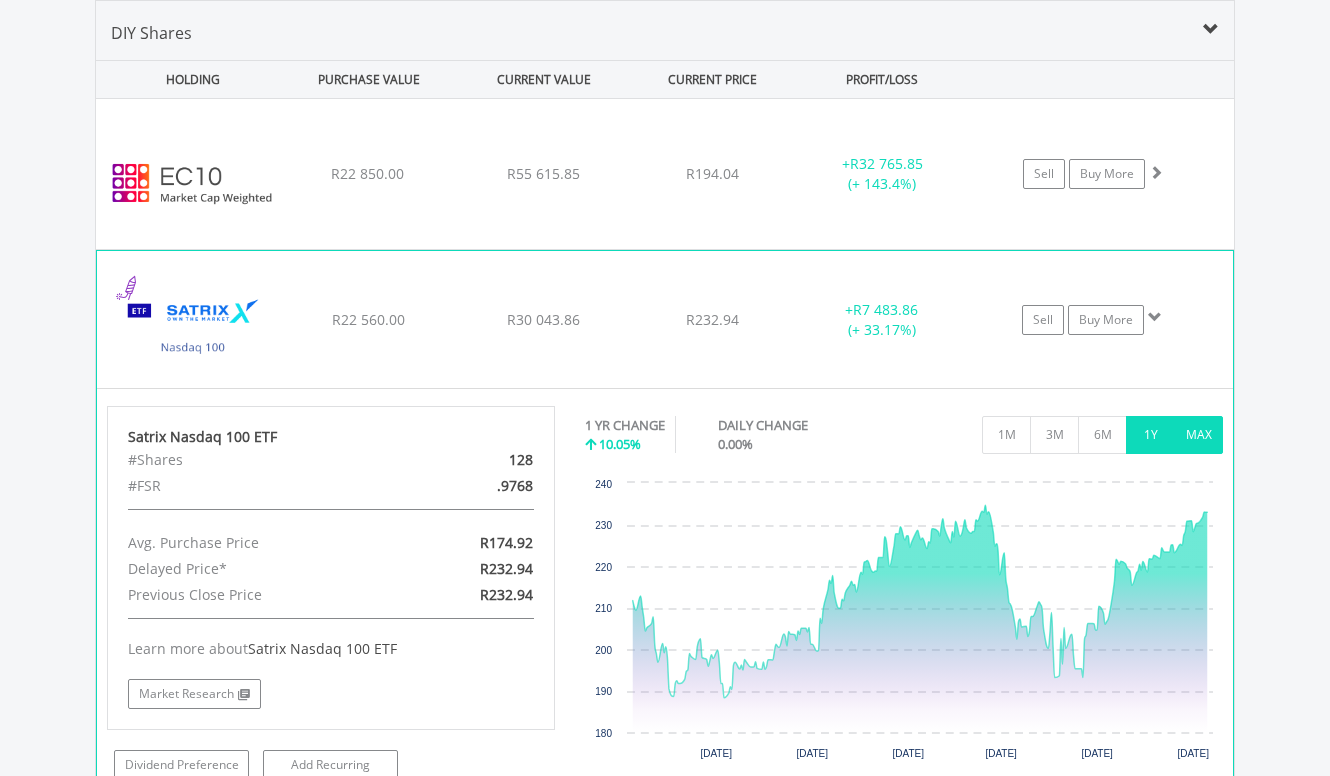 click on "MAX" at bounding box center [1198, 435] 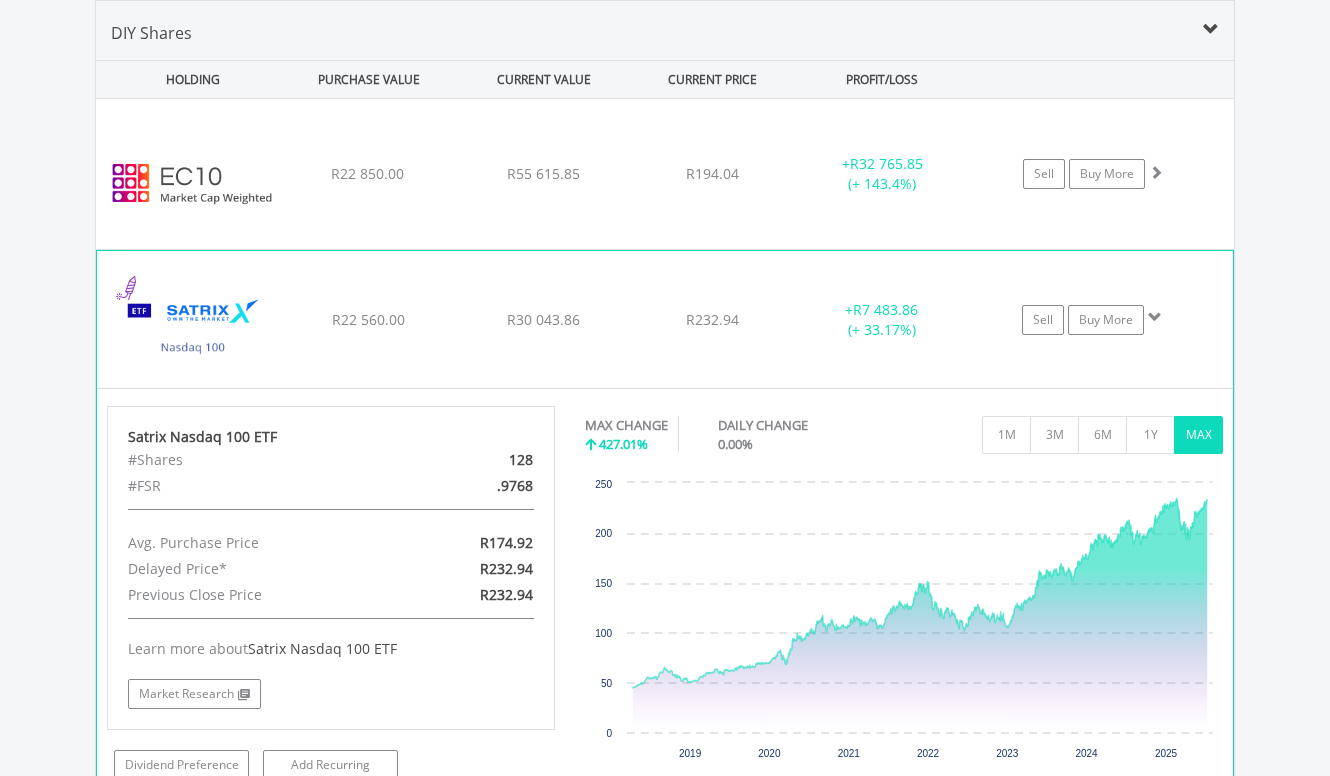 click on "﻿
Satrix Nasdaq 100 ETF
R22 560.00
R30 043.86
R232.94
+  R7 483.86 (+ 33.17%)
Sell
Buy More" at bounding box center (665, 174) 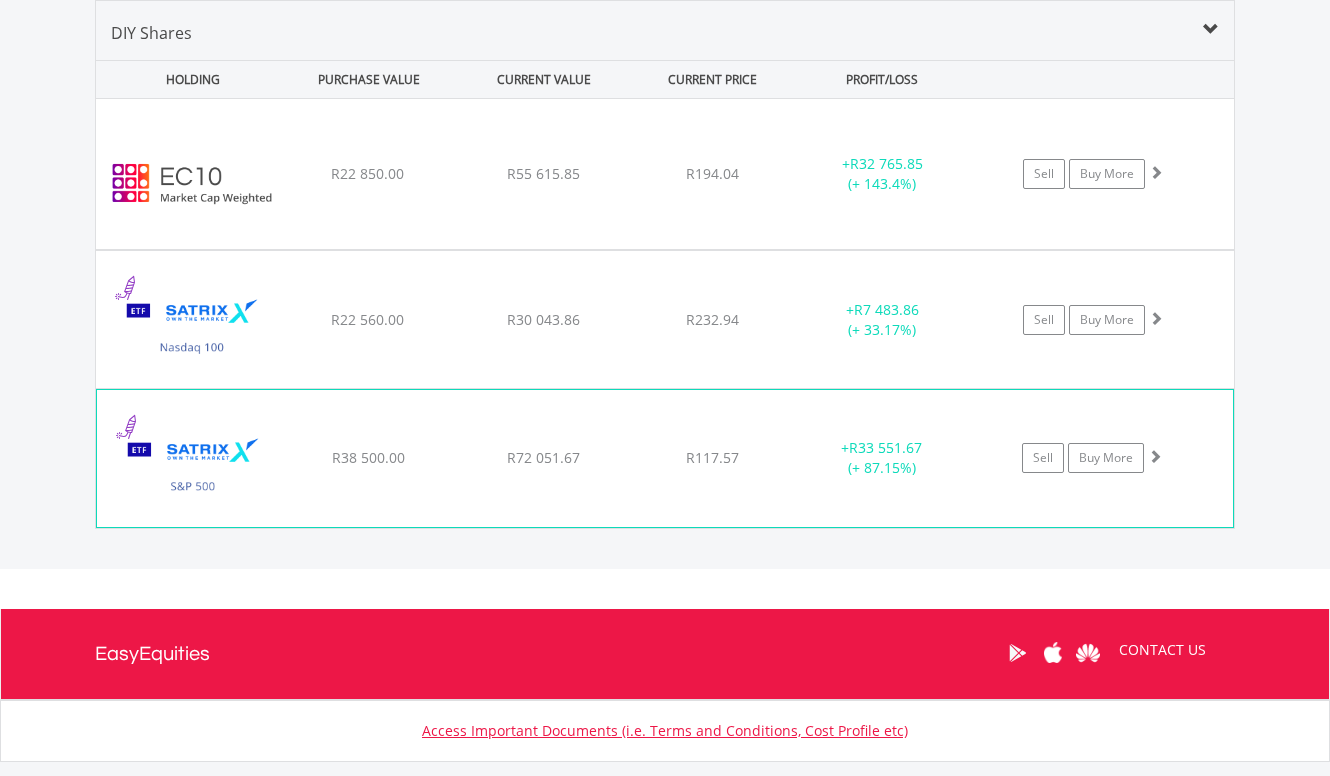 click on "﻿
Satrix S&P 500 ETF
R38 500.00
R72 051.67
R117.57
+  R33 551.67 (+ 87.15%)
Sell
Buy More" at bounding box center (665, 174) 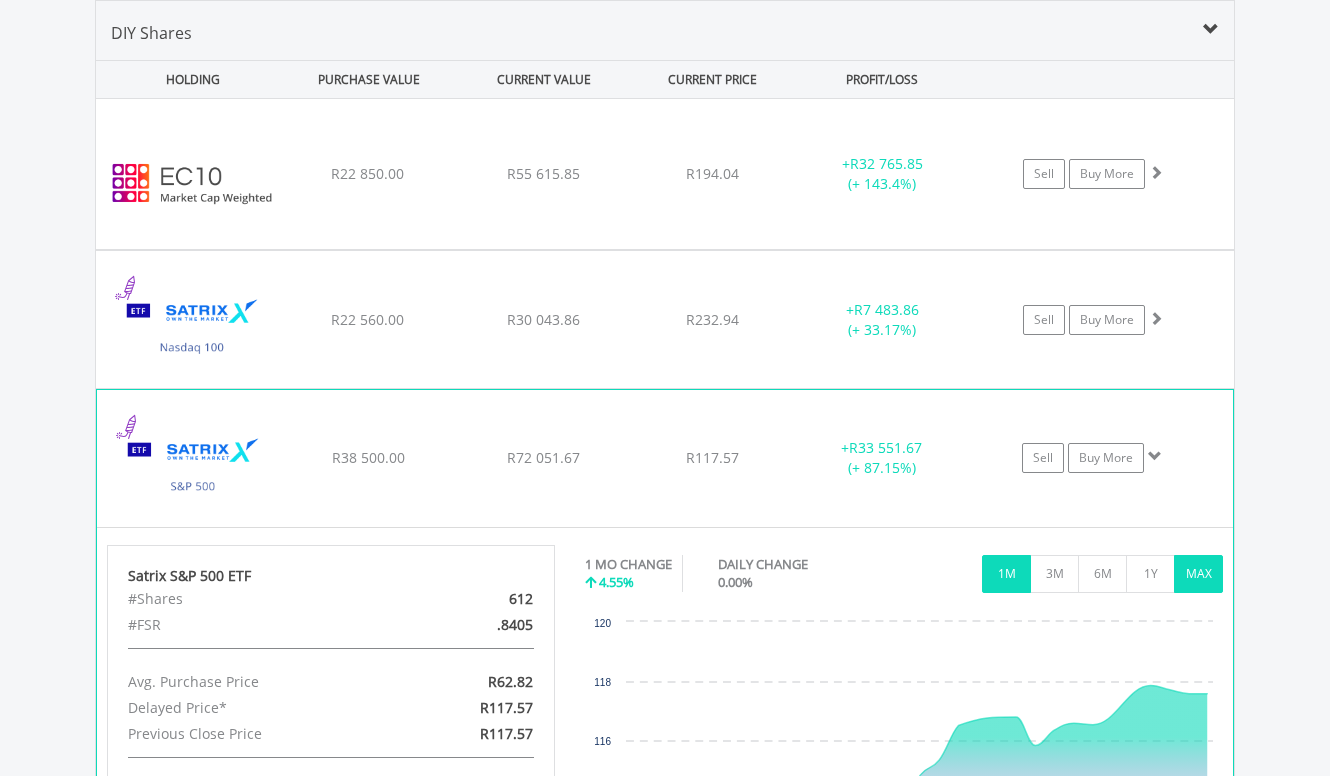 click on "MAX" at bounding box center [1198, 574] 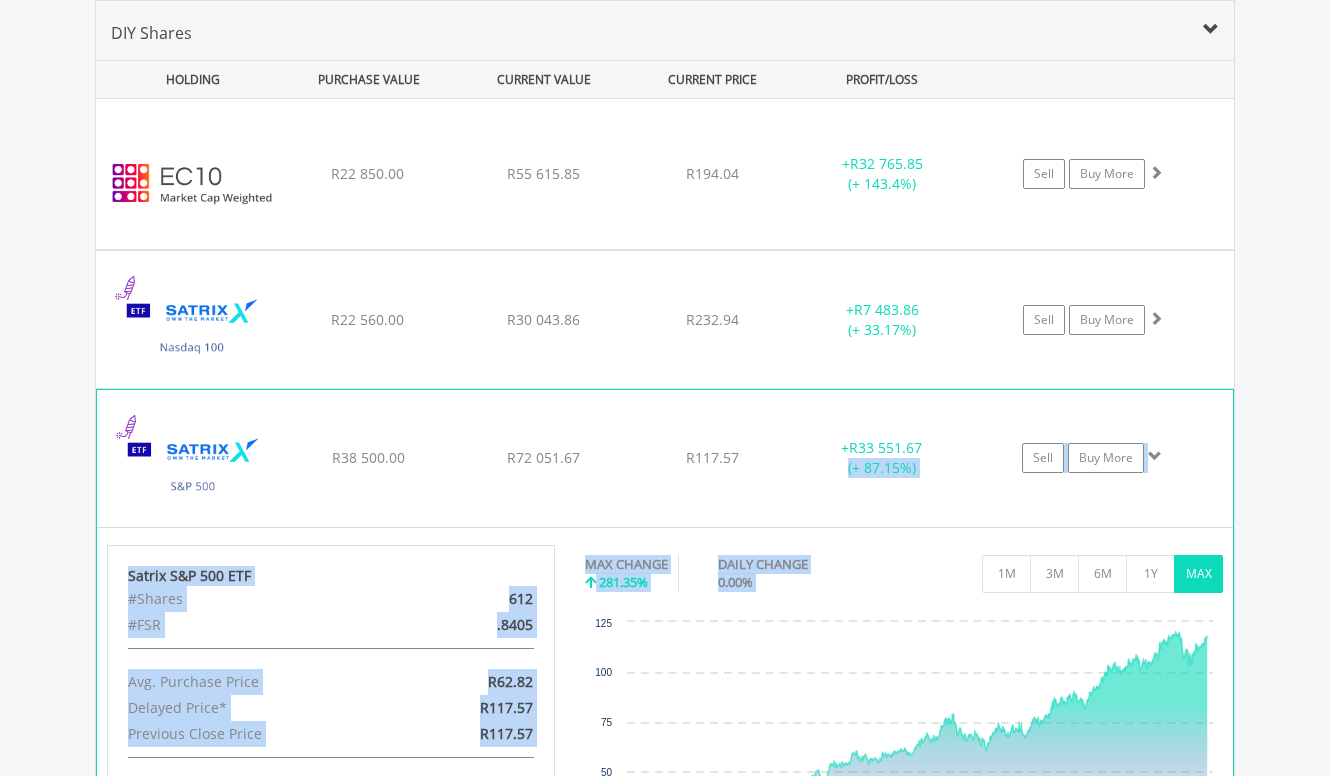 drag, startPoint x: 842, startPoint y: 596, endPoint x: 818, endPoint y: 463, distance: 135.14807 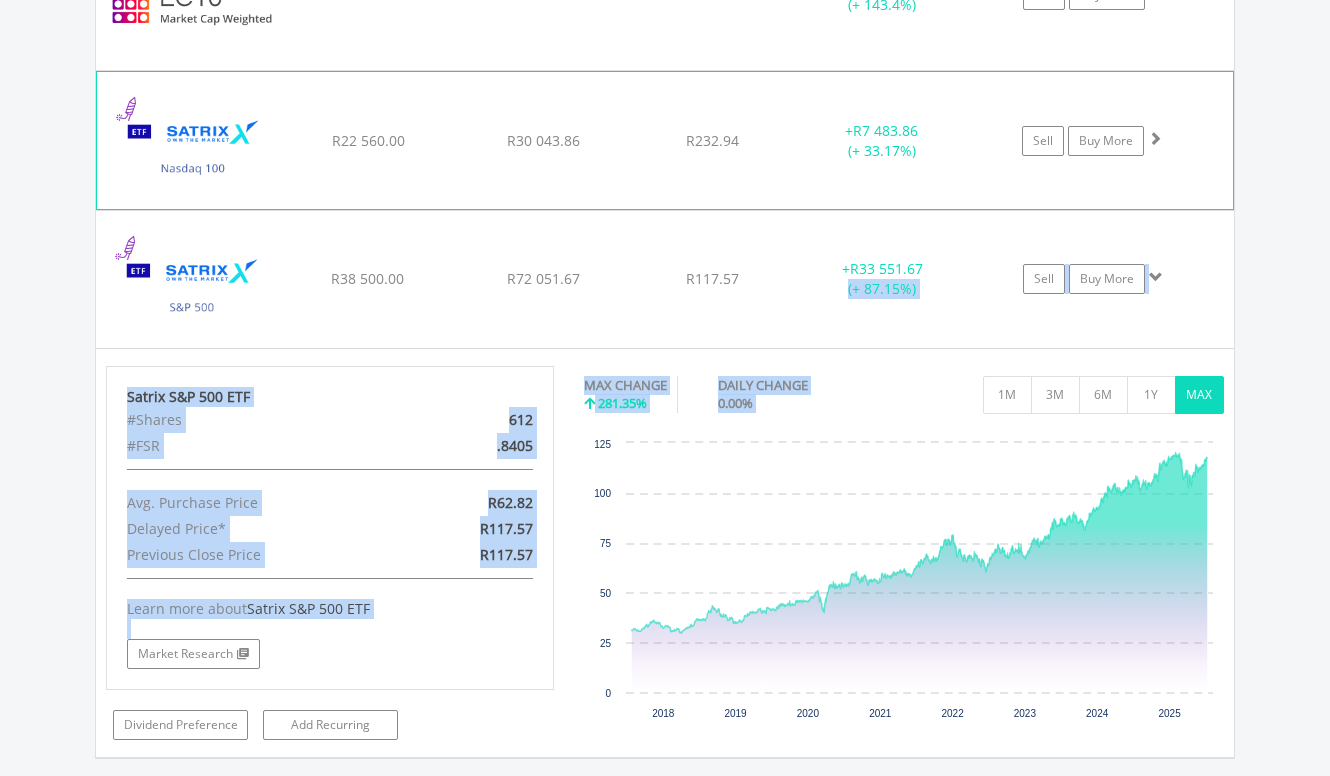 scroll, scrollTop: 1783, scrollLeft: 0, axis: vertical 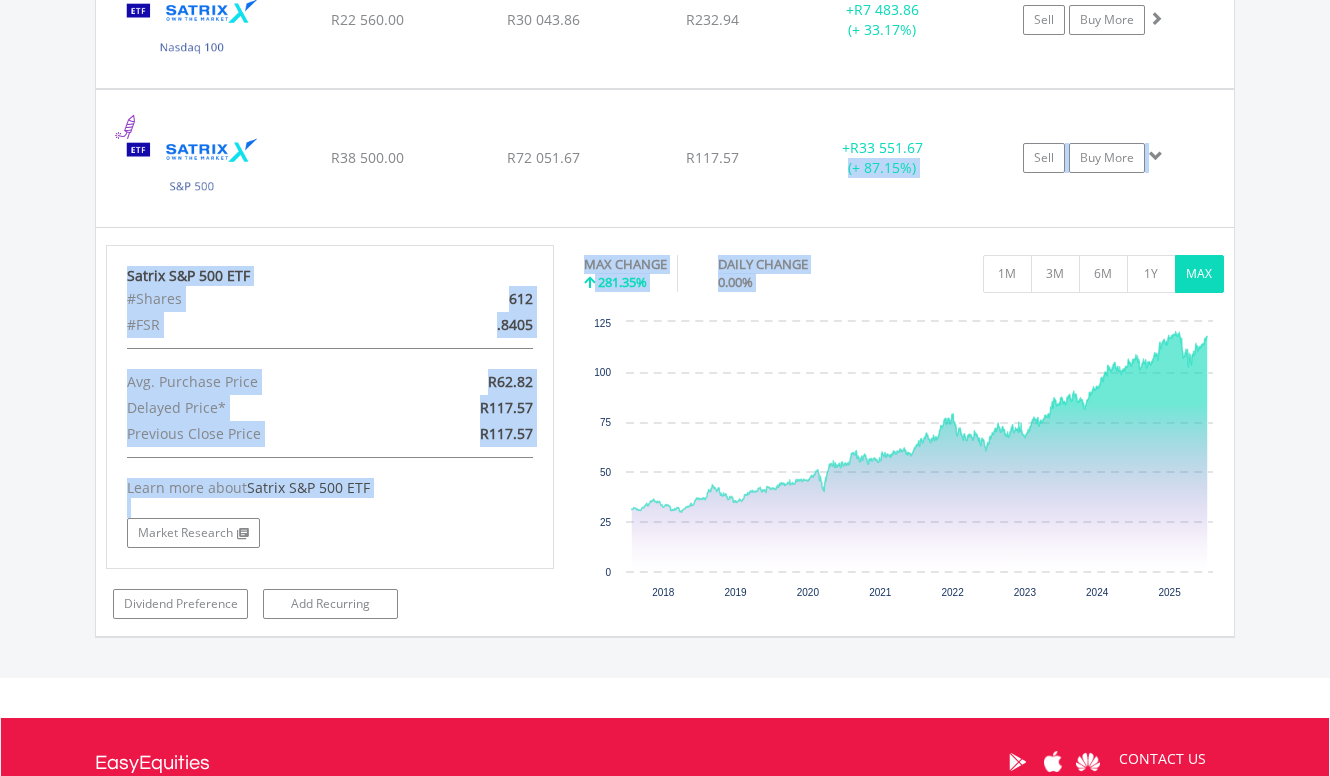 click on "Value View
Share View
DIY Shares
HOLDING
PURCHASE VALUE
CURRENT VALUE
CURRENT PRICE
PROFIT/LOSS
﻿
EasyCrypto 10
R22 850.00
R55 615.85
R194.04
+  R32 765.85 (+ 143.4%)" at bounding box center (665, 169) 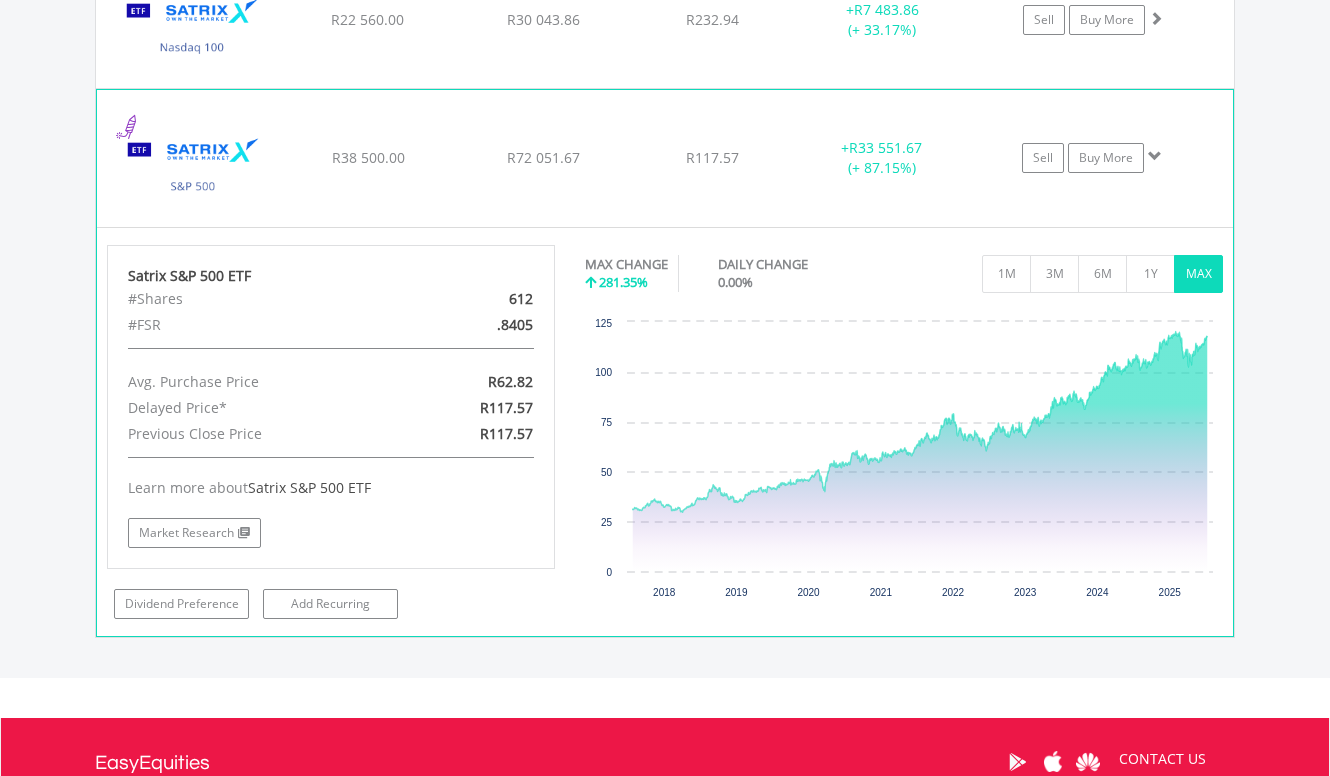 click on "﻿
Satrix S&P 500 ETF
R38 500.00
R72 051.67
R117.57
+  R33 551.67 (+ 87.15%)
Sell
Buy More" at bounding box center (665, -126) 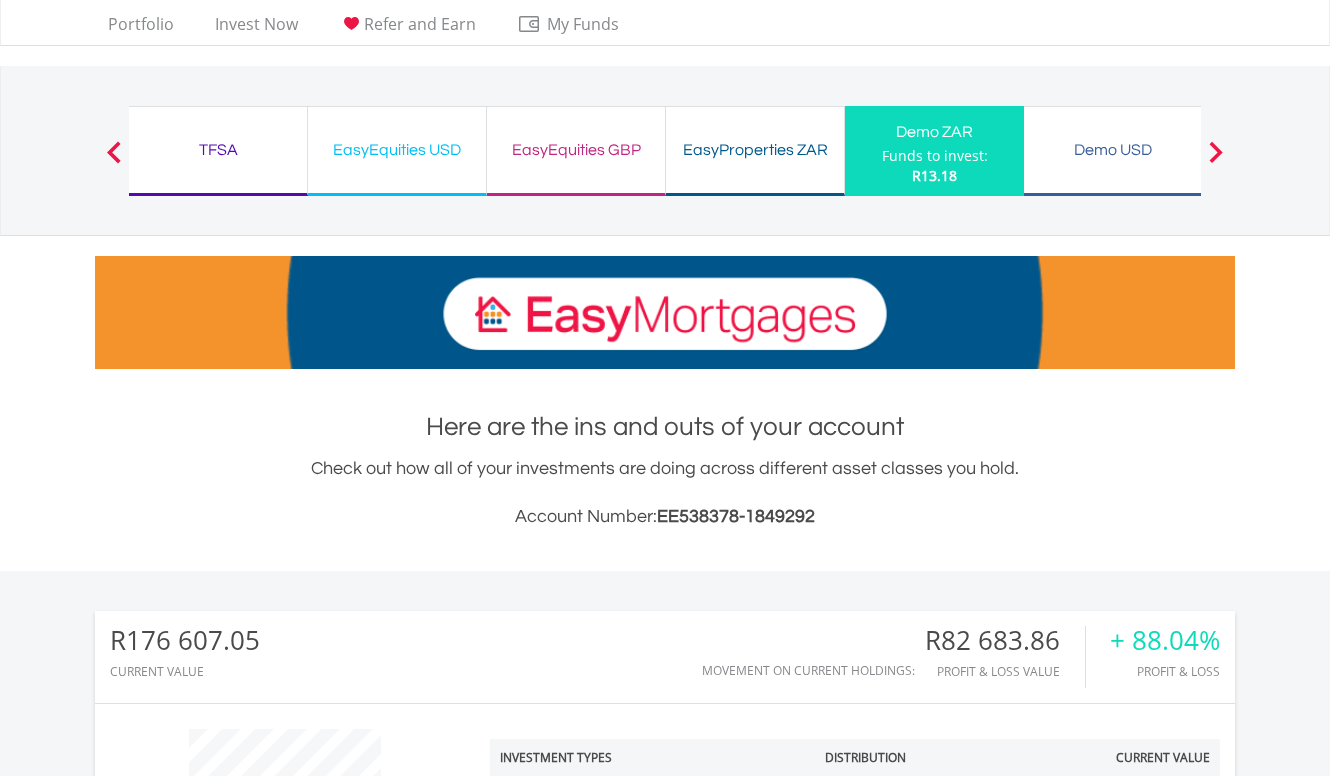 scroll, scrollTop: 0, scrollLeft: 0, axis: both 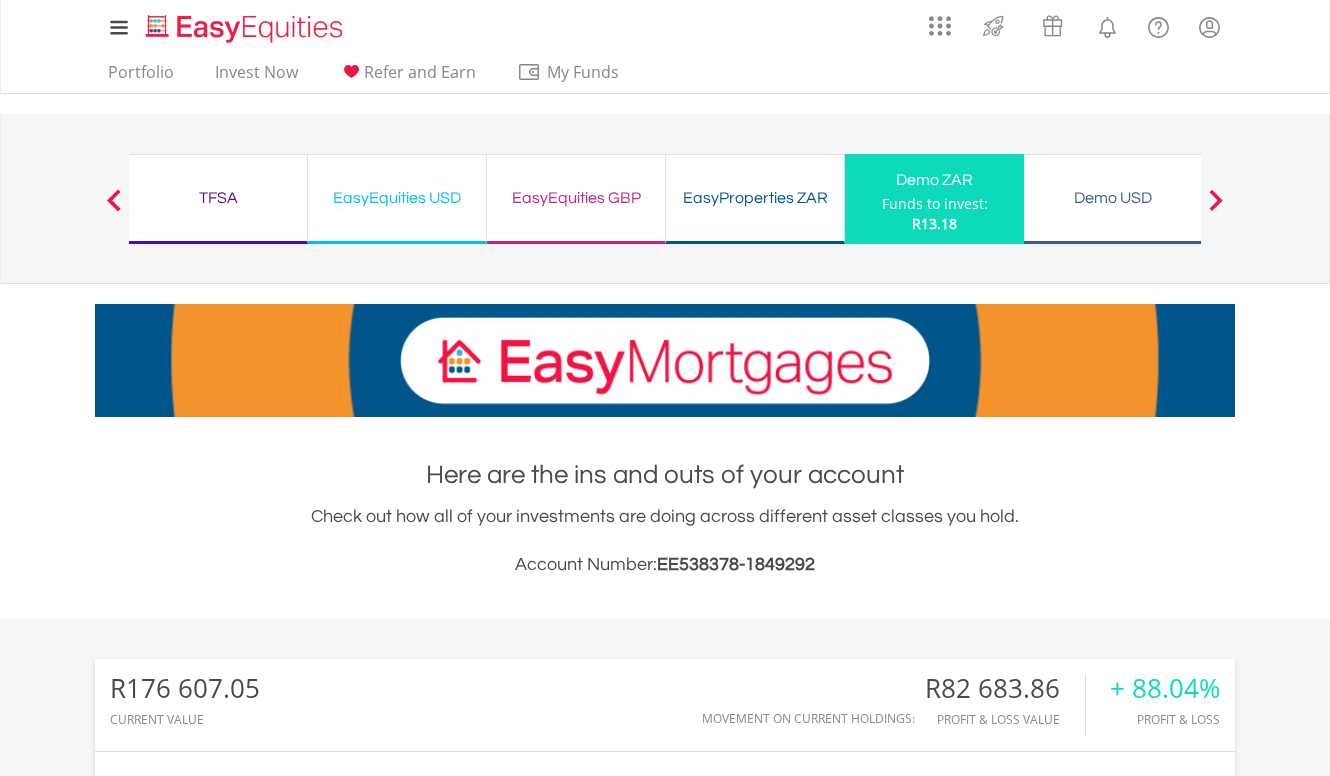 click on "Previous" at bounding box center [114, 209] 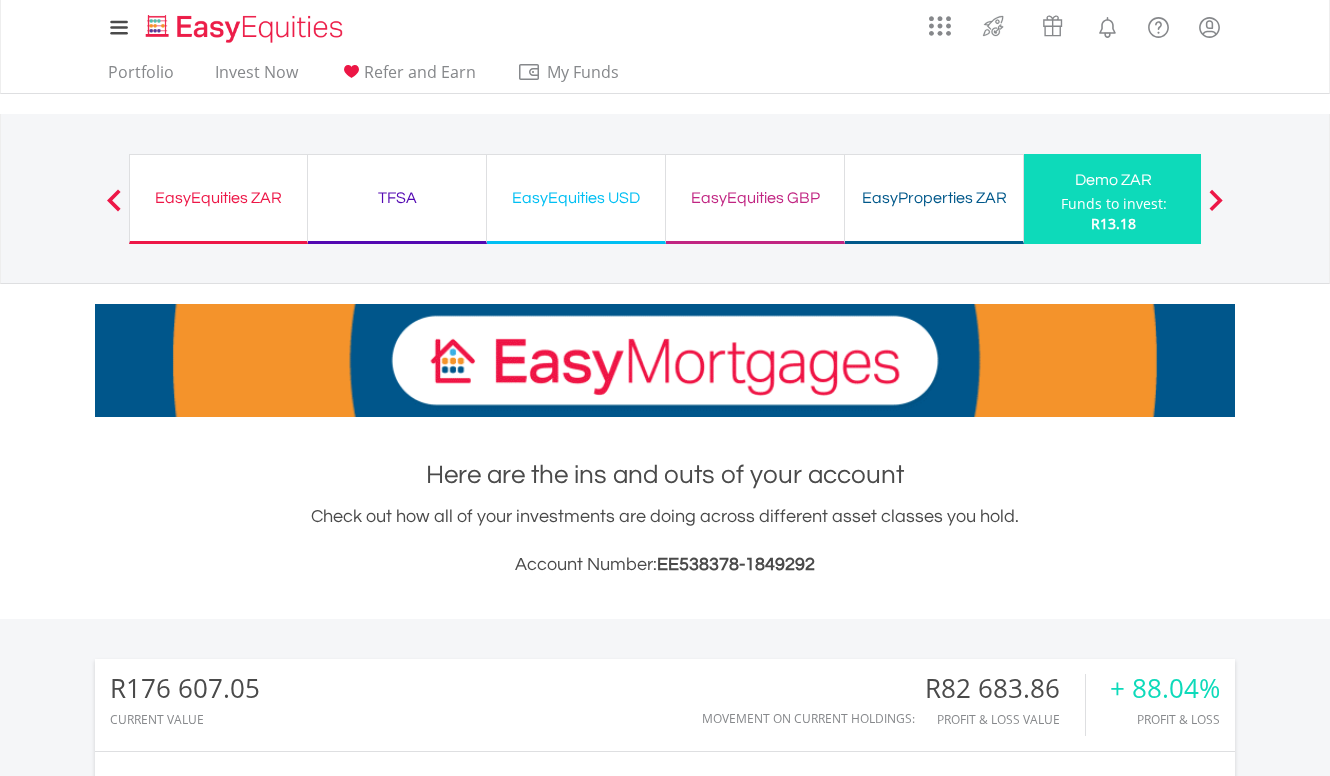 click on "EasyEquities ZAR" at bounding box center (218, 198) 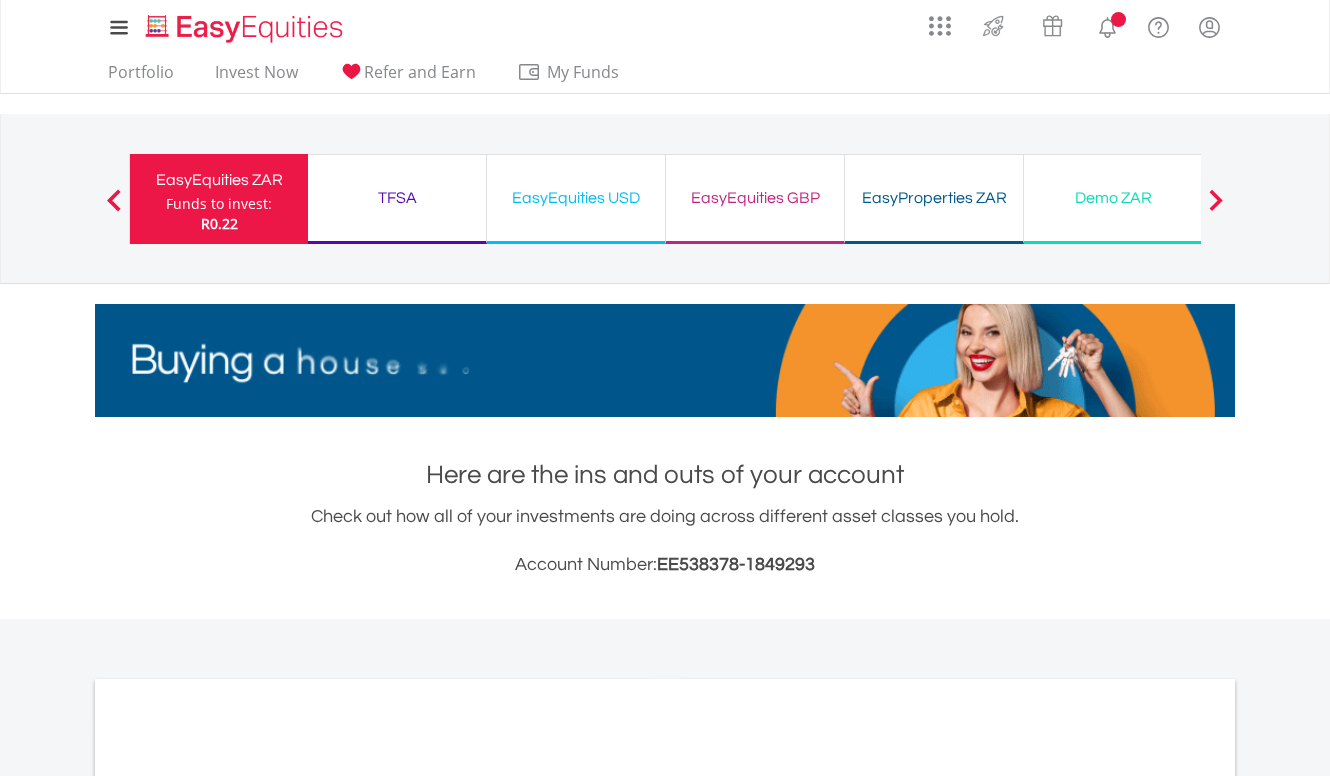 scroll, scrollTop: 0, scrollLeft: 0, axis: both 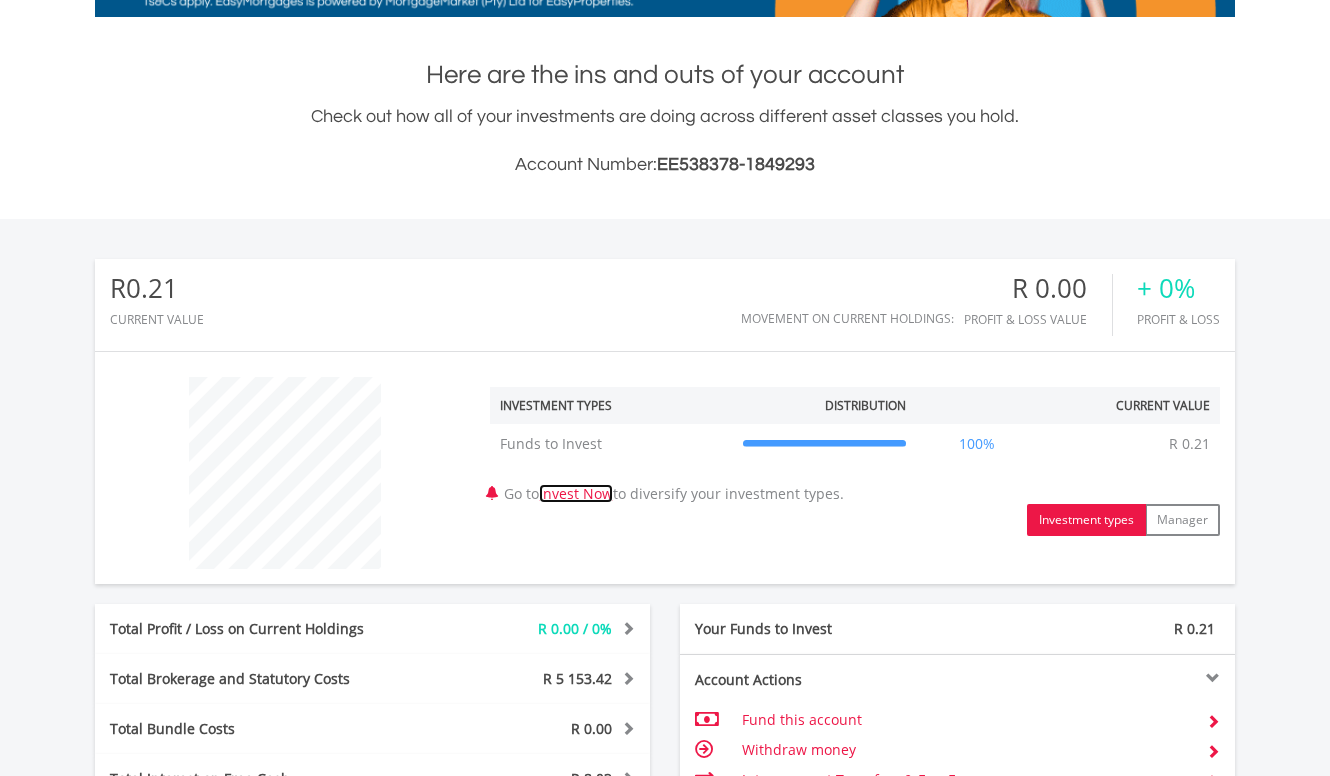 click on "Invest Now" at bounding box center (576, 493) 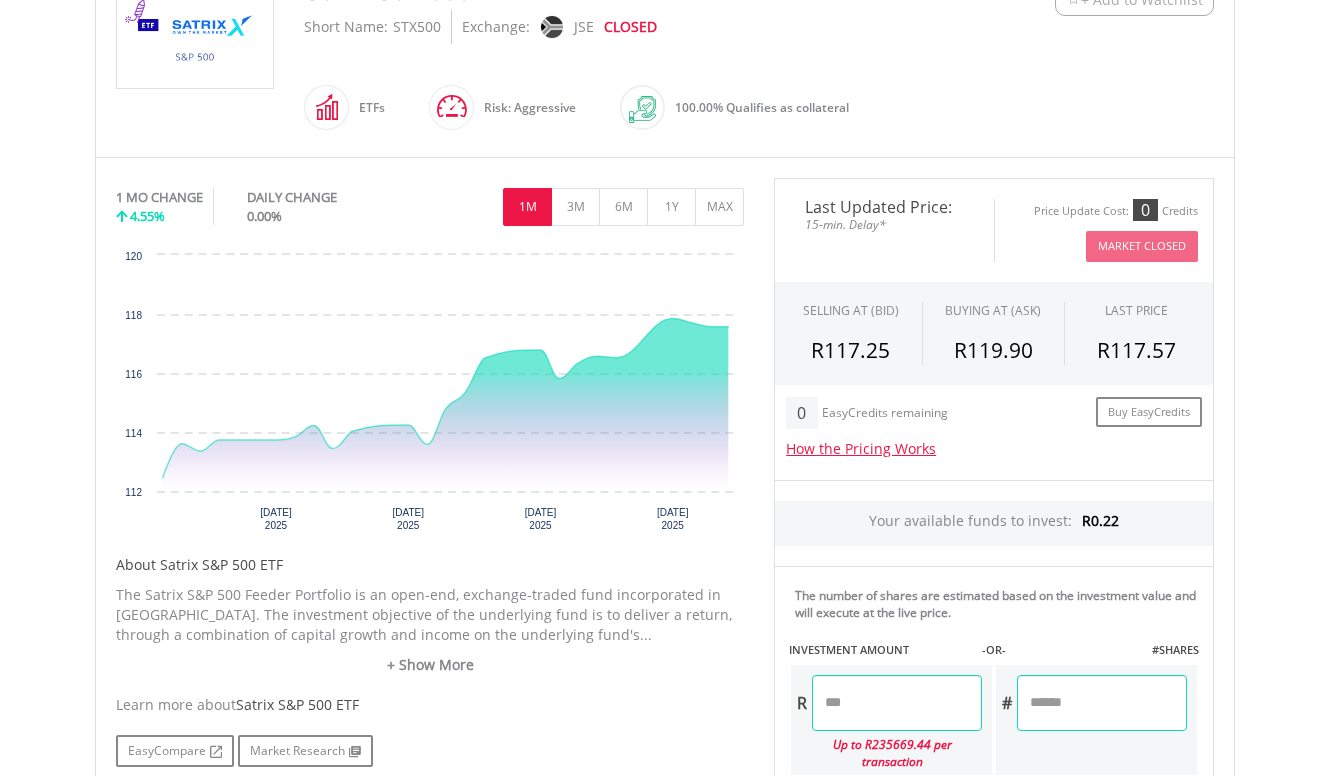 scroll, scrollTop: 500, scrollLeft: 0, axis: vertical 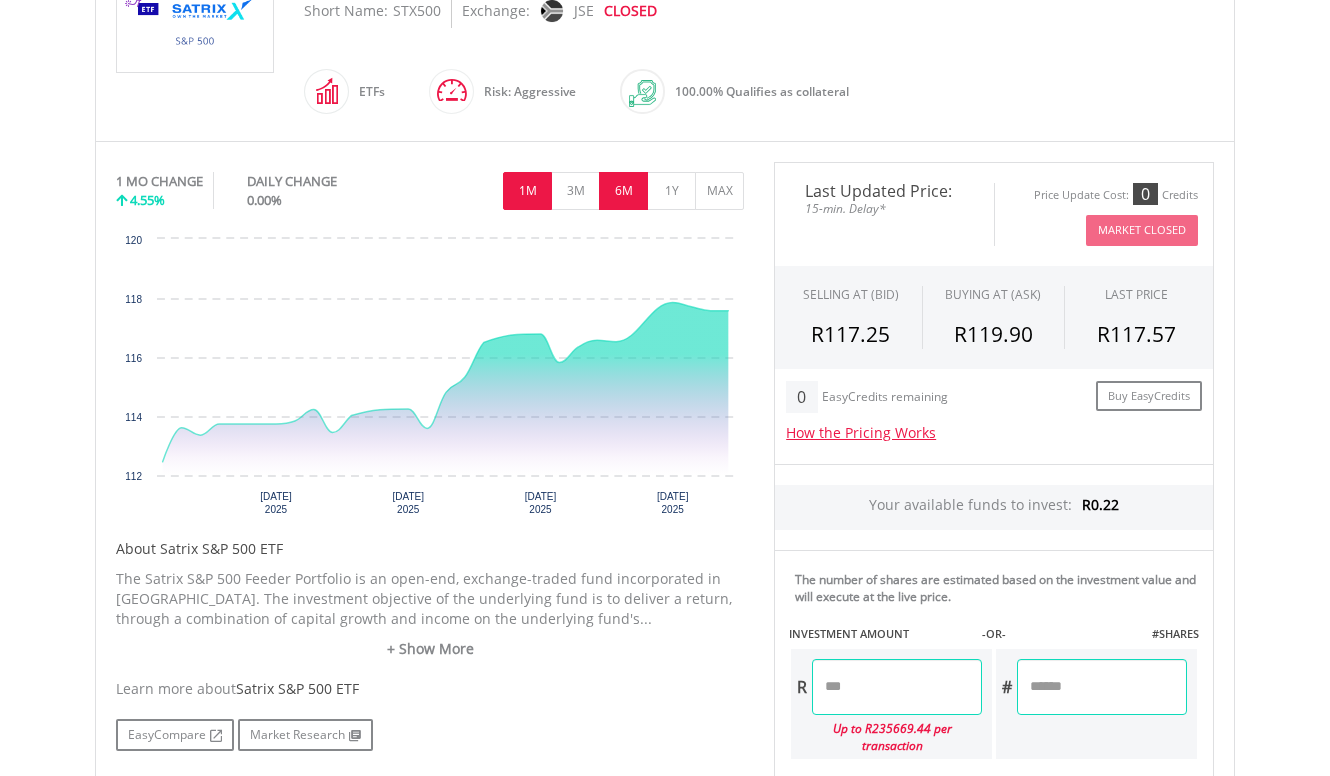 click on "6M" at bounding box center (623, 191) 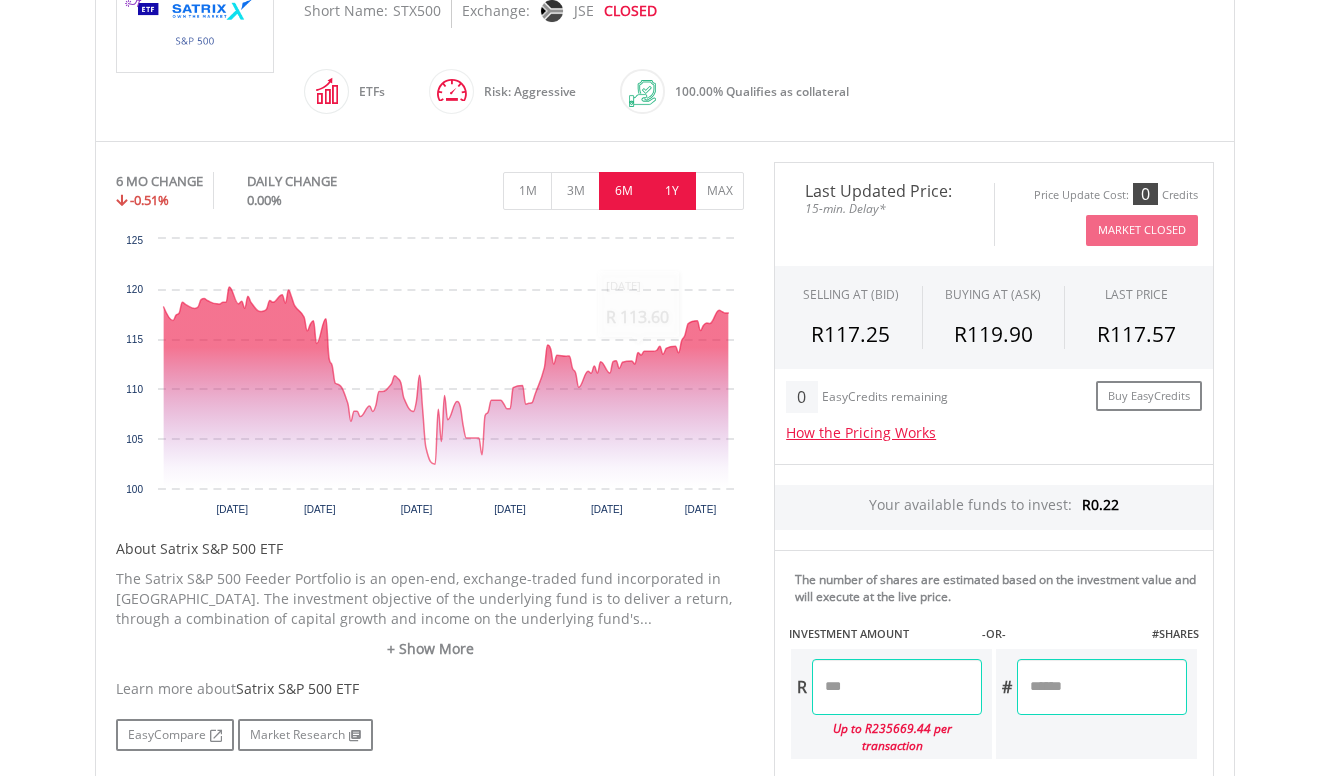 click on "1Y" at bounding box center [671, 191] 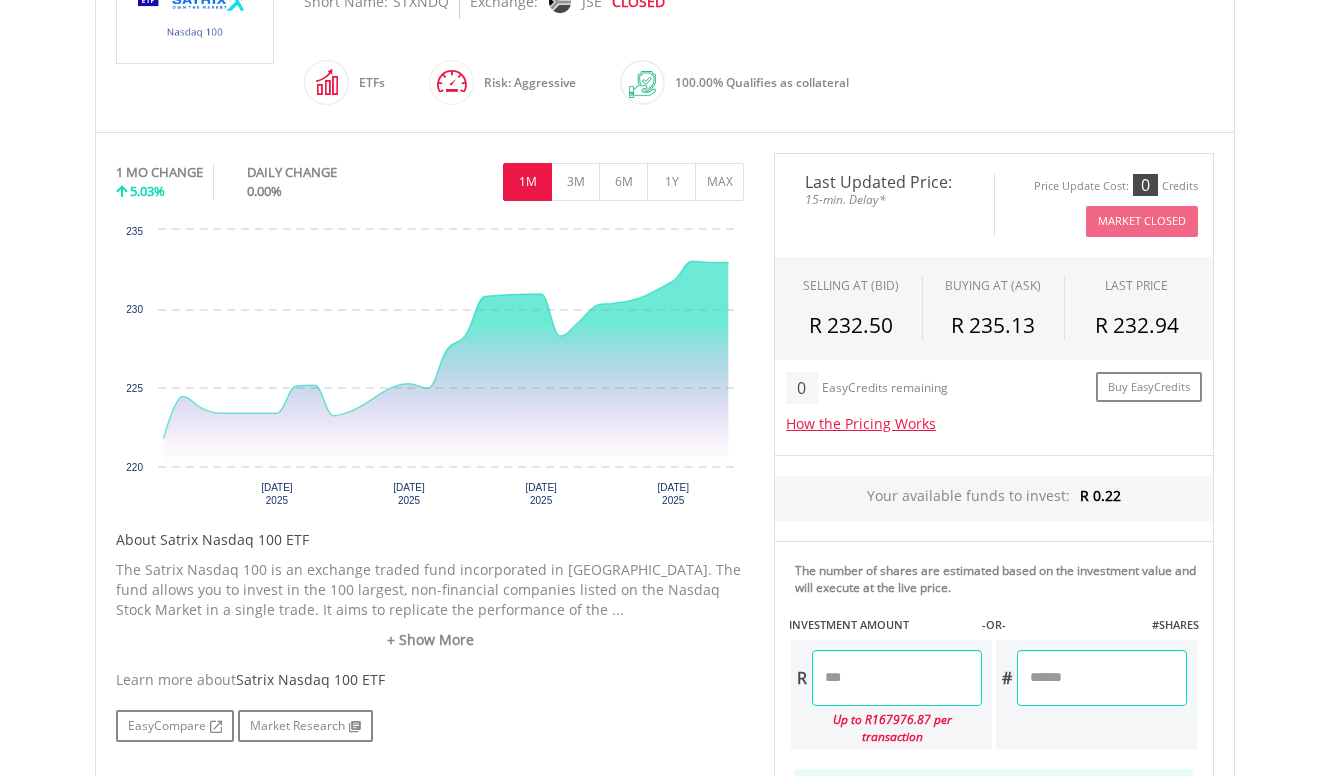 scroll, scrollTop: 600, scrollLeft: 0, axis: vertical 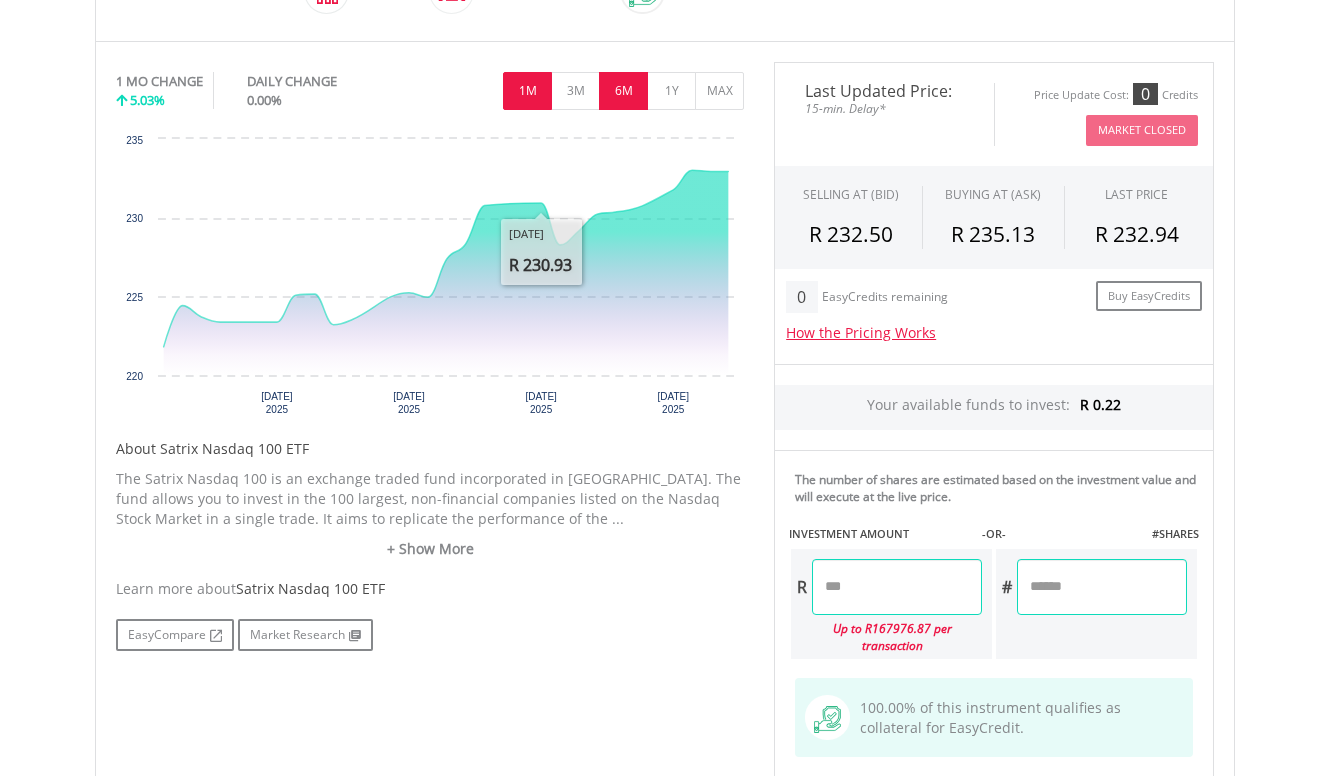 click on "6M" at bounding box center (623, 91) 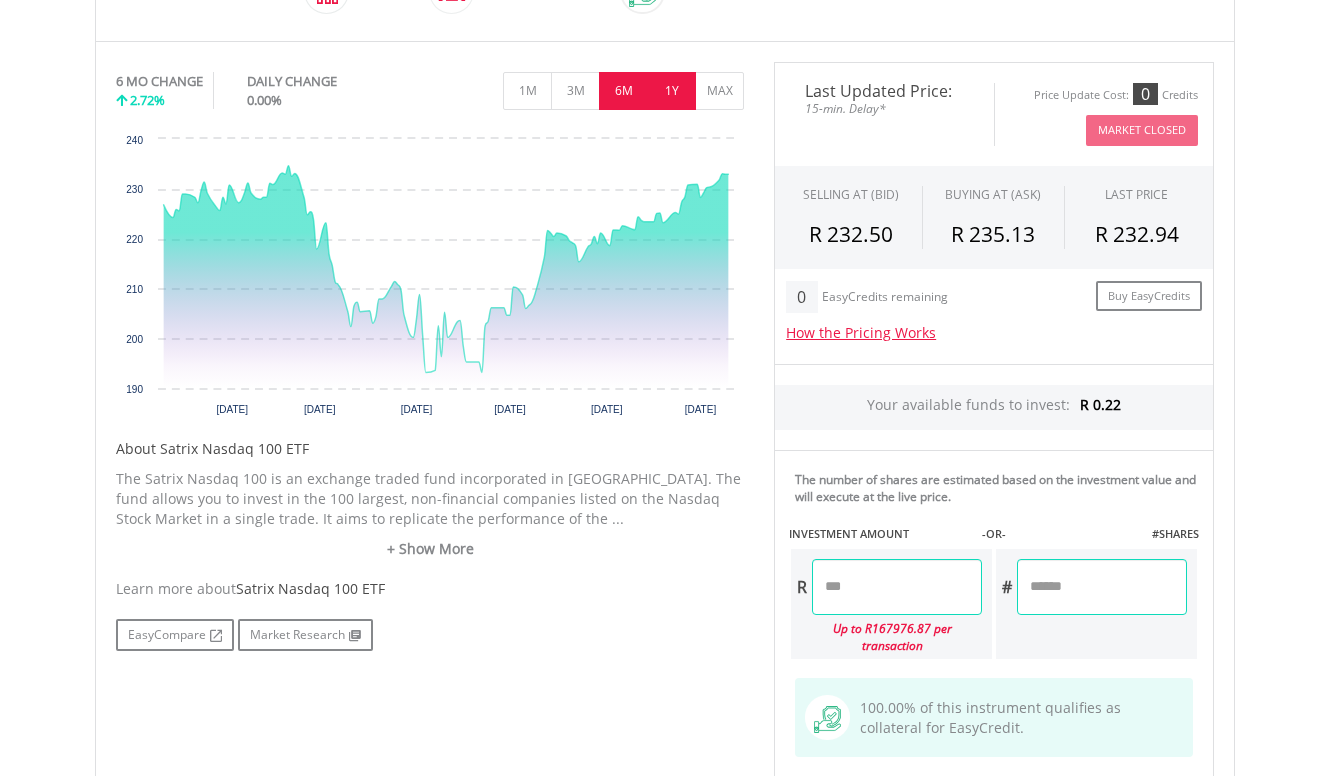 click on "1Y" at bounding box center [671, 91] 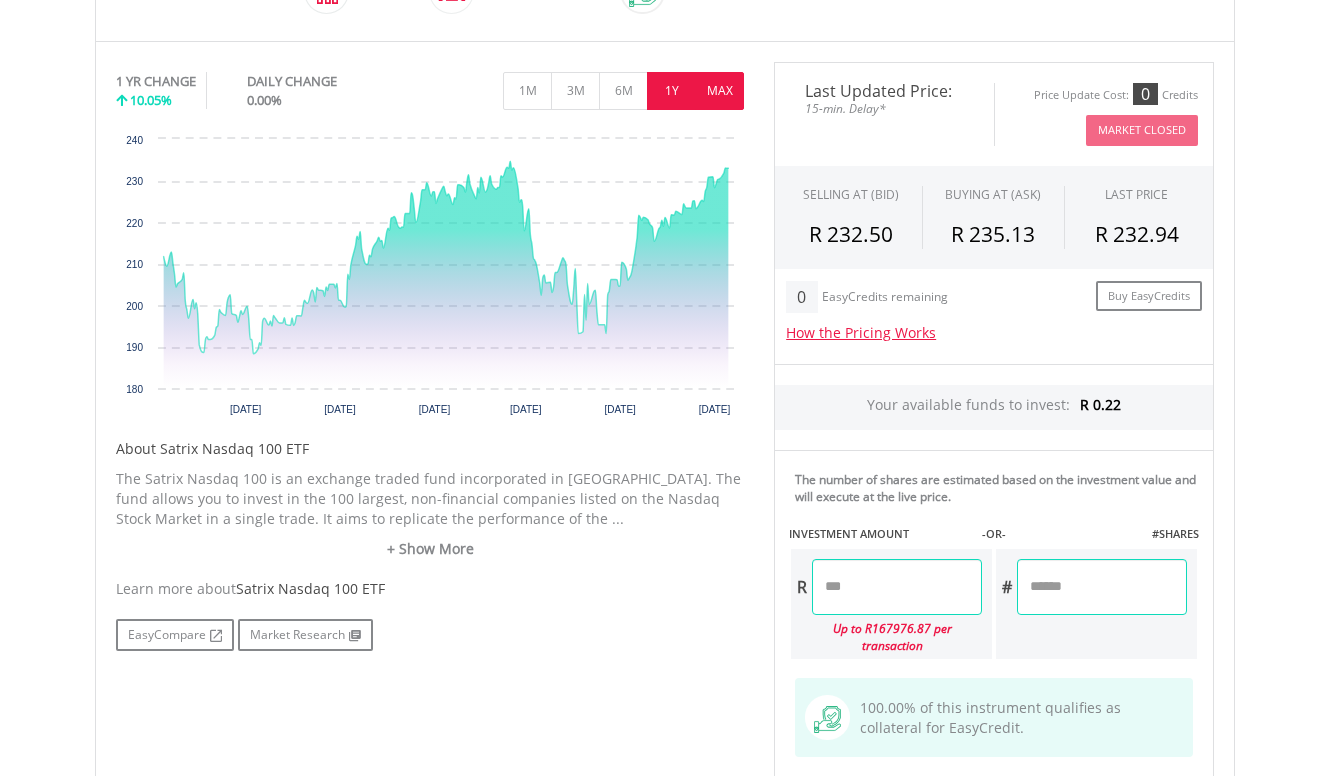 click on "MAX" at bounding box center [719, 91] 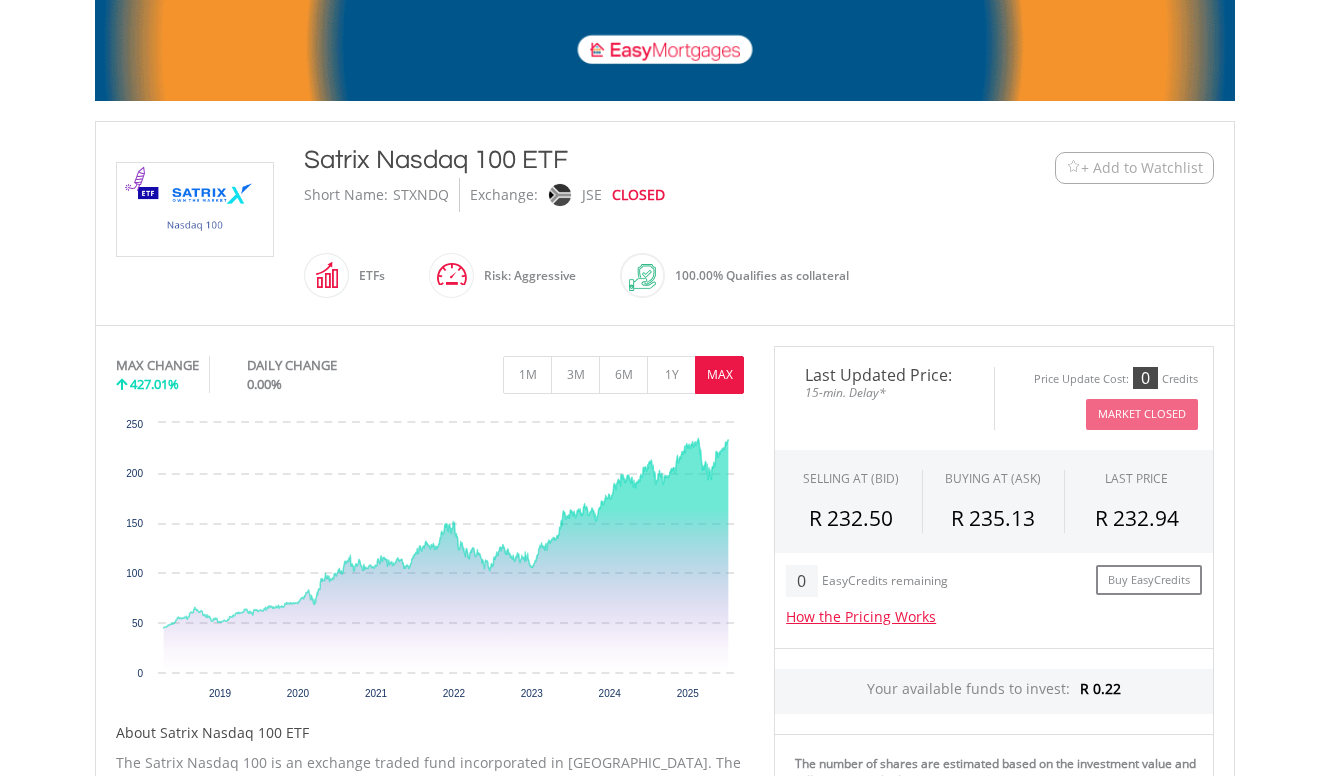 scroll, scrollTop: 300, scrollLeft: 0, axis: vertical 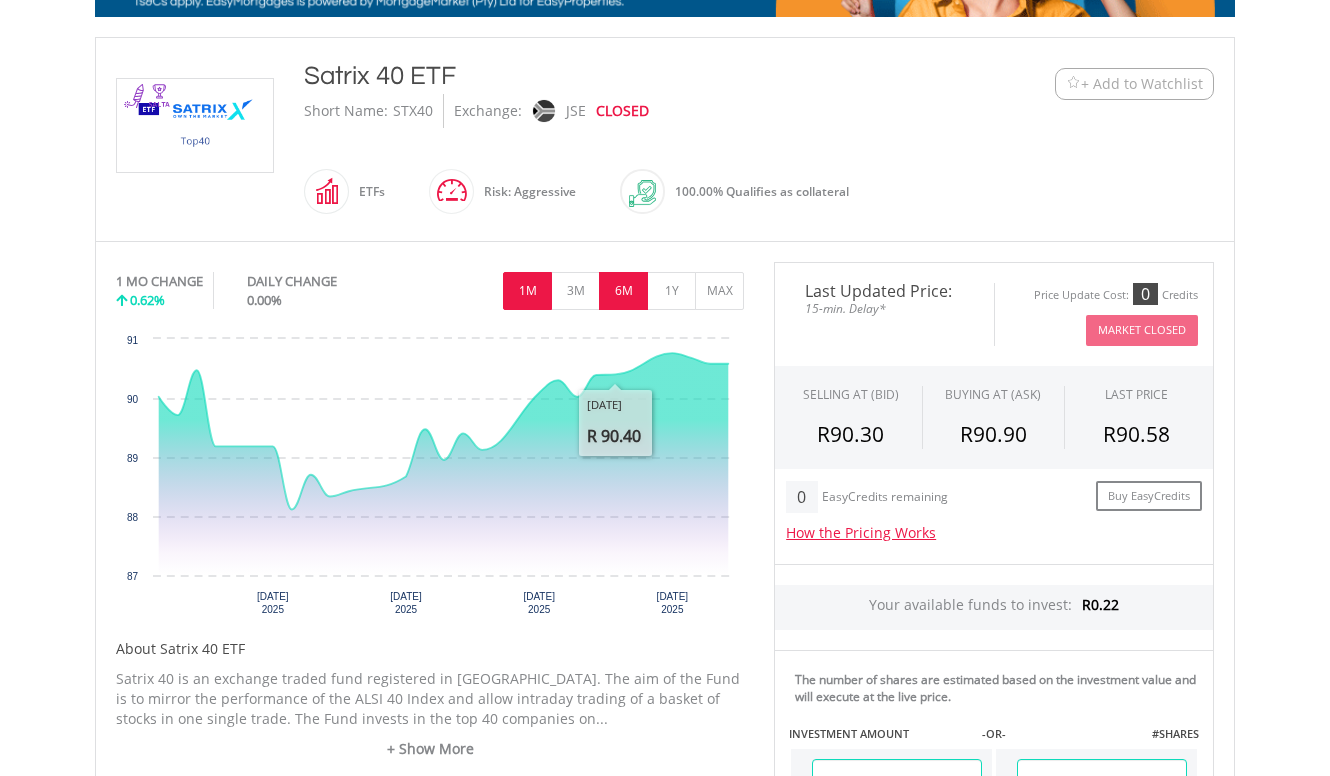 click on "6M" at bounding box center [623, 291] 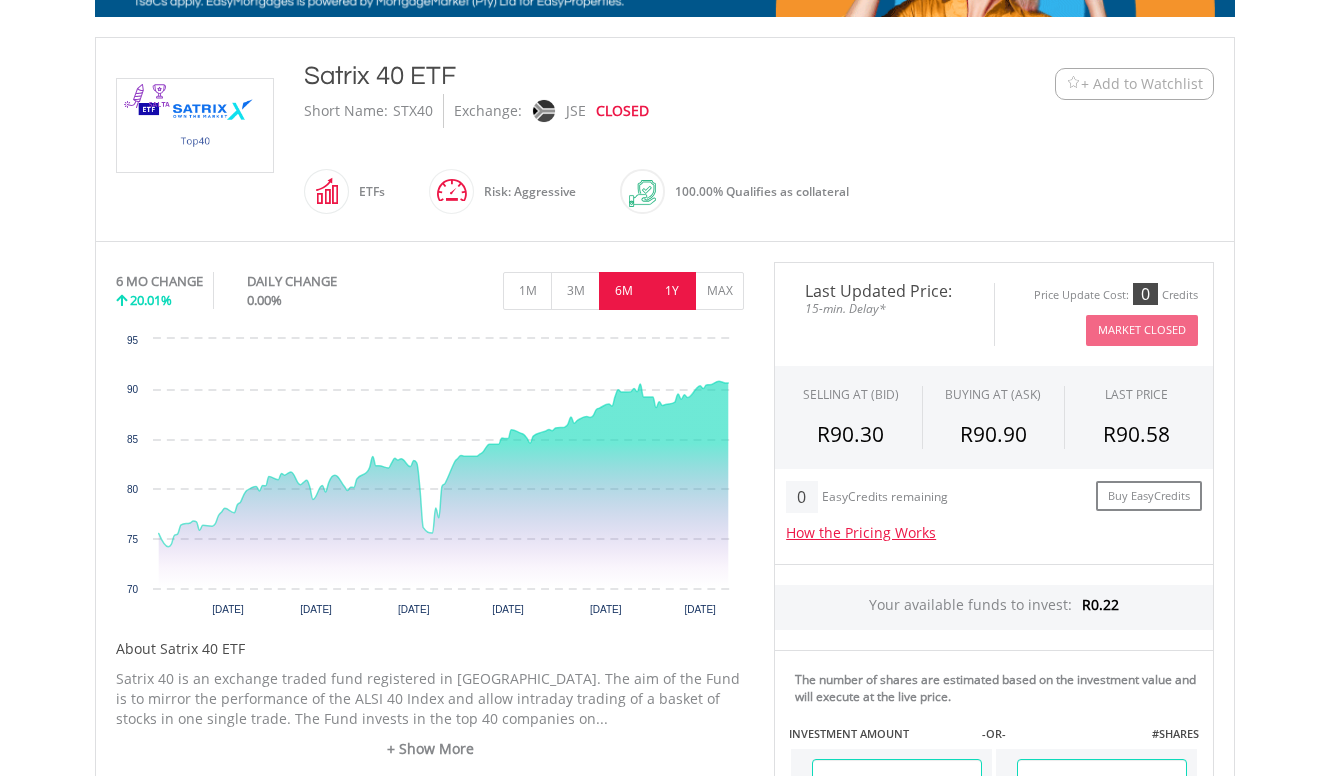 click on "1Y" at bounding box center [671, 291] 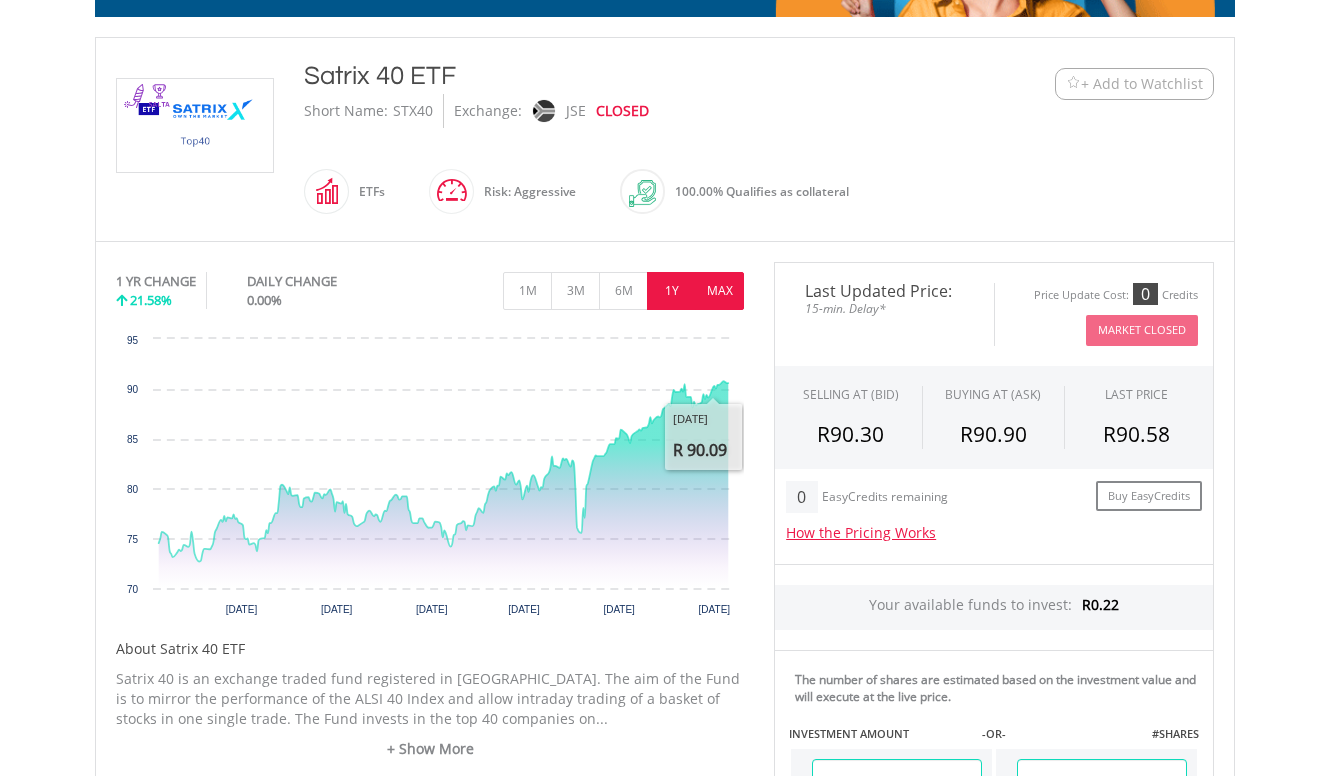 click on "MAX" at bounding box center [719, 291] 